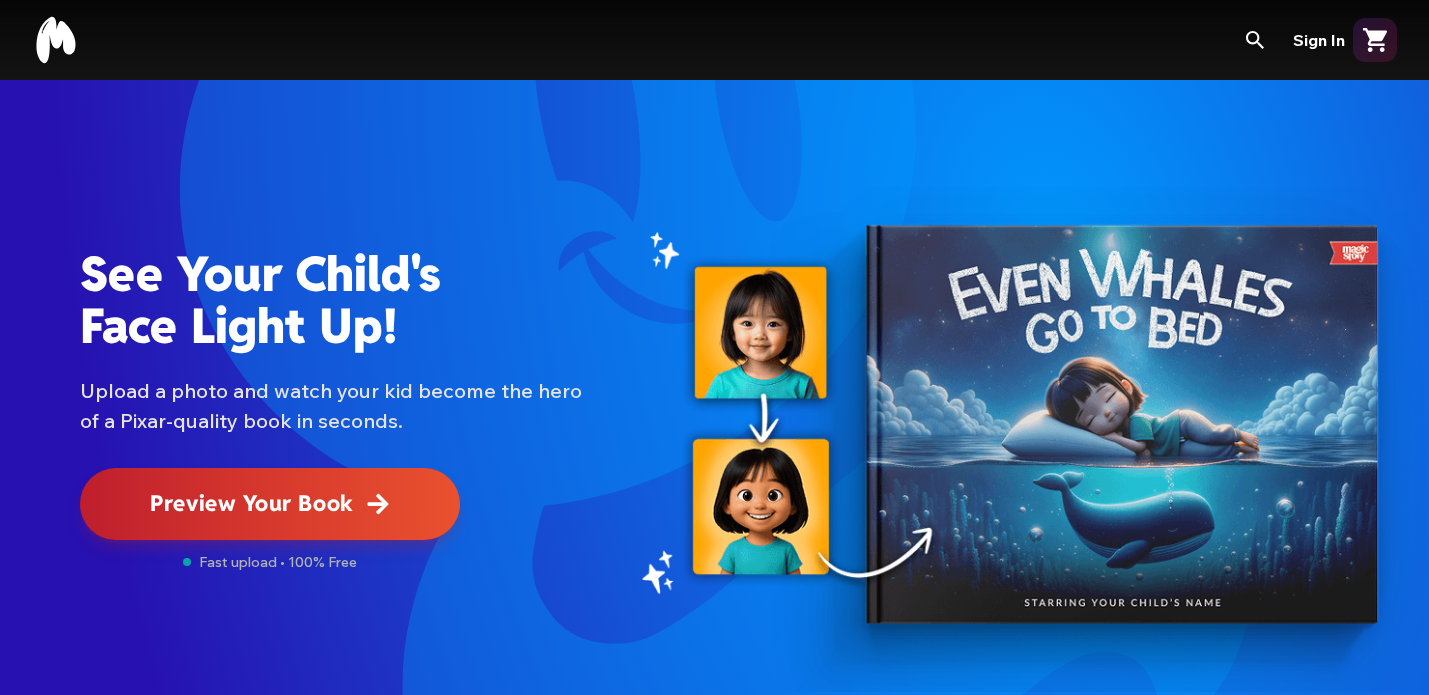 scroll, scrollTop: 0, scrollLeft: 0, axis: both 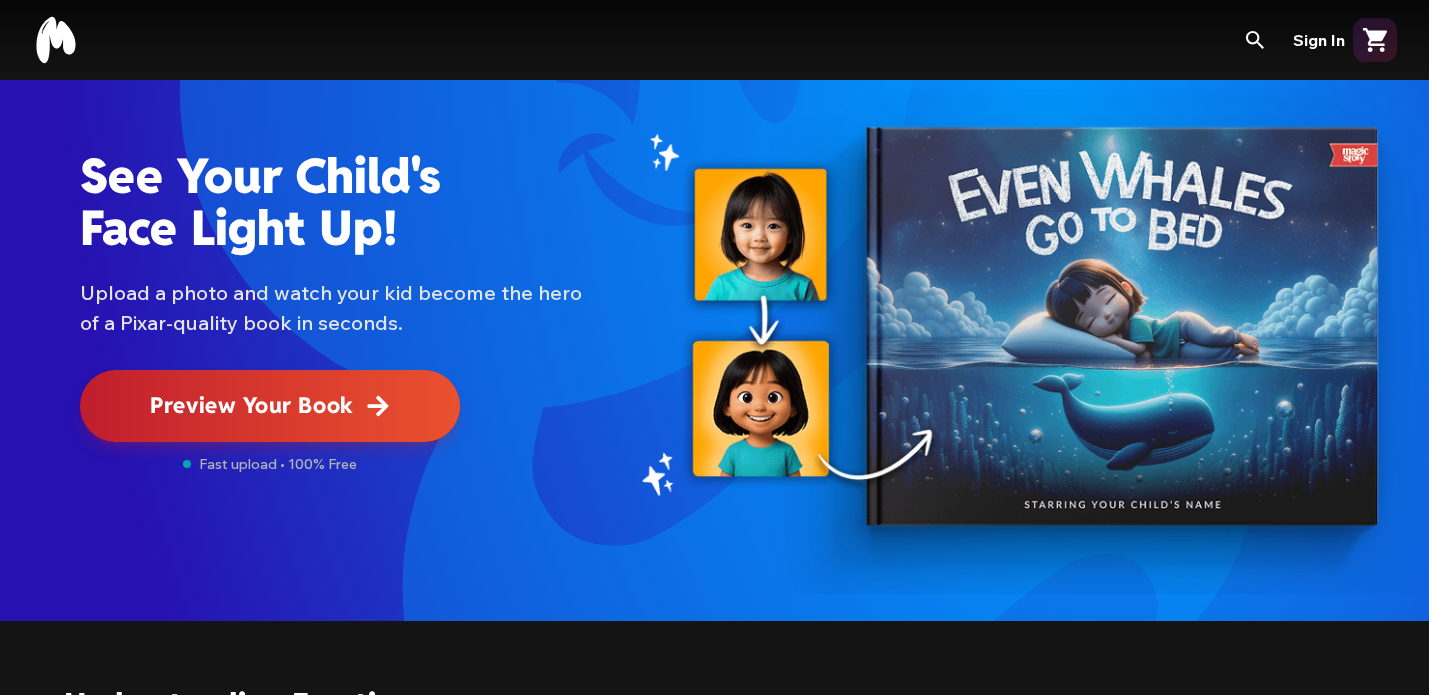 click 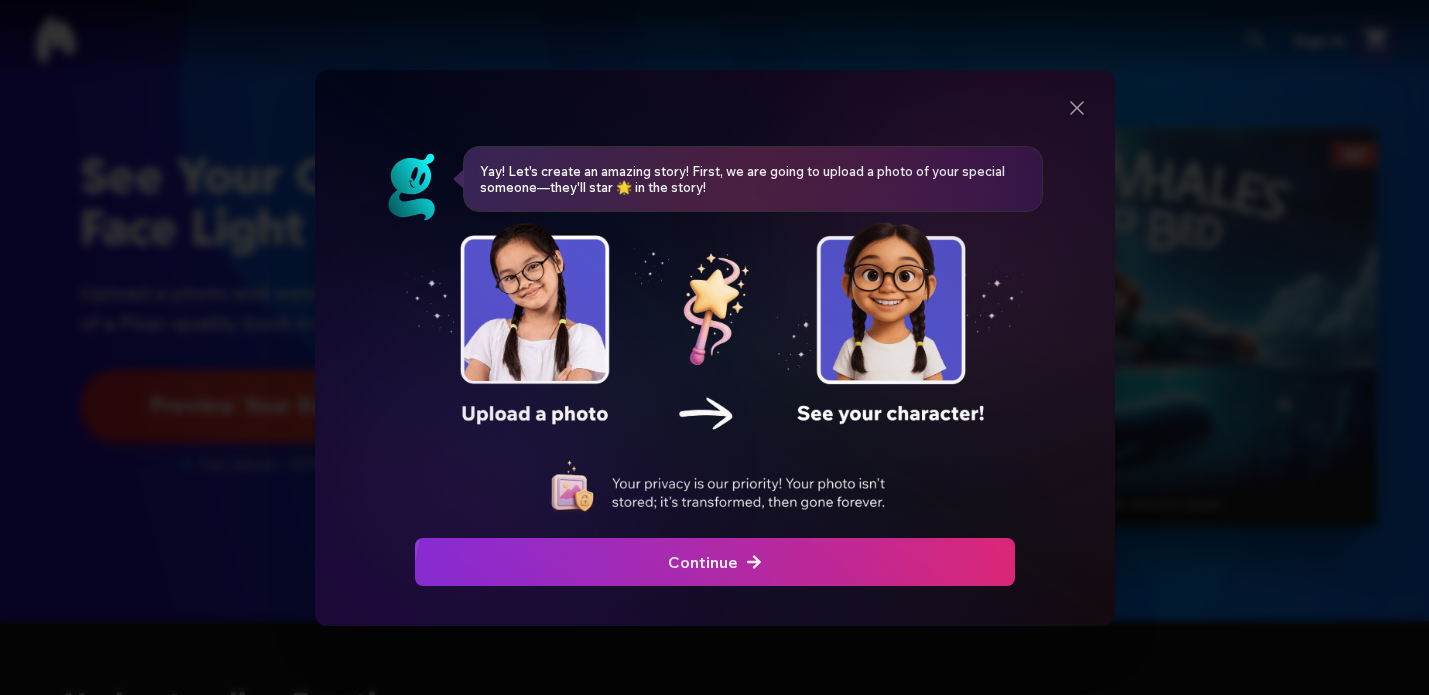 click on "Continue" at bounding box center (715, 562) 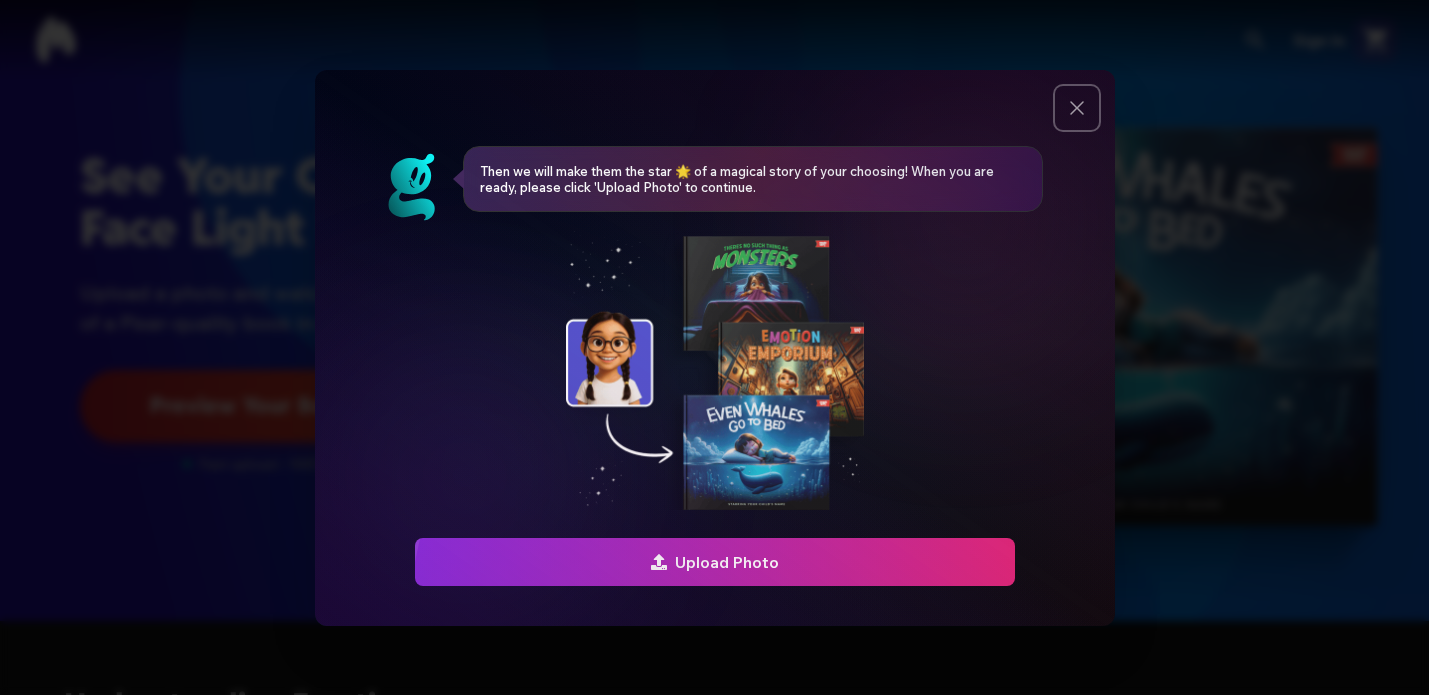 click 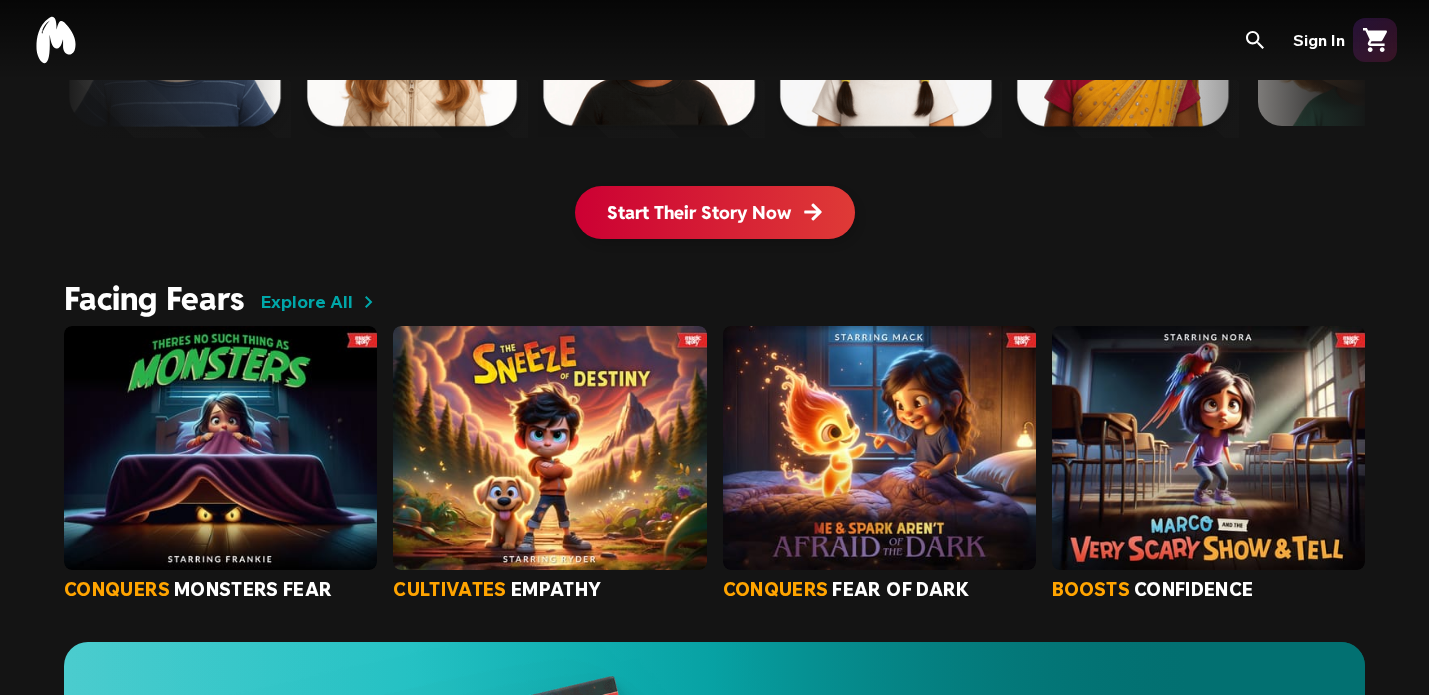 scroll, scrollTop: 1586, scrollLeft: 0, axis: vertical 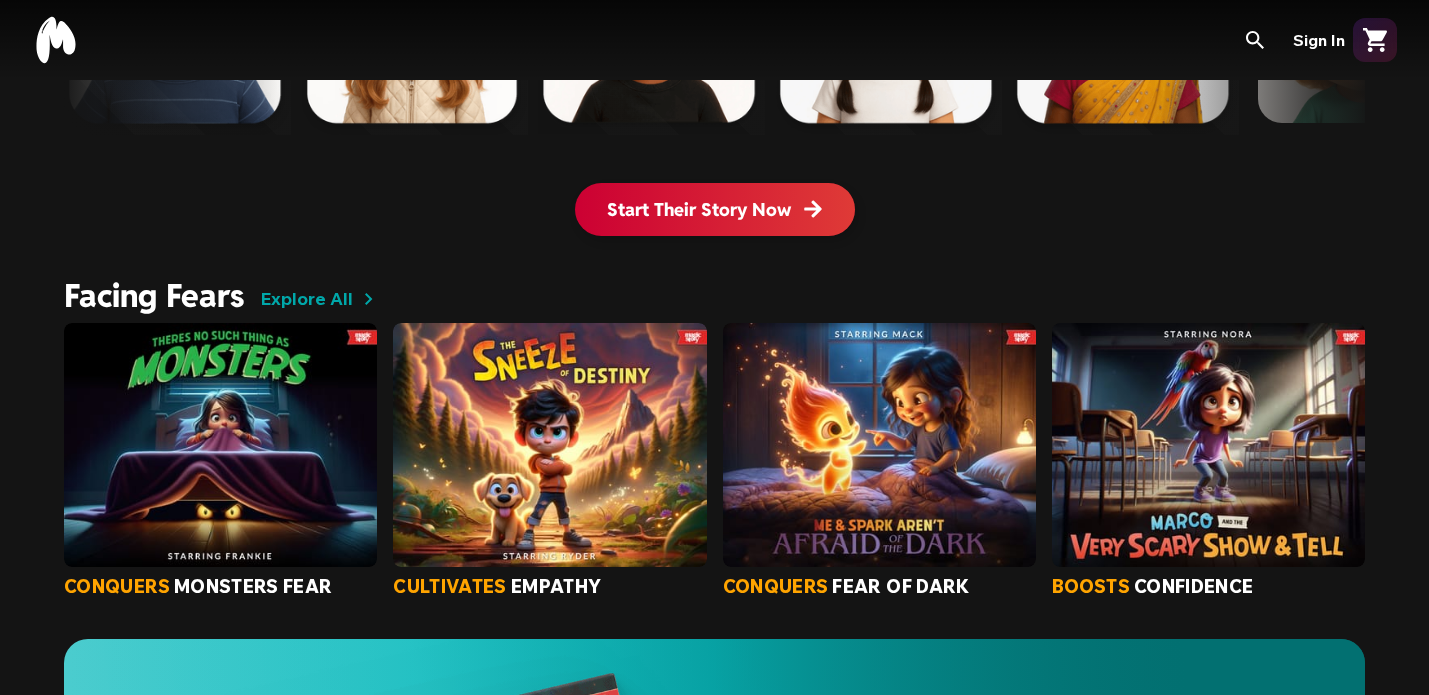 click on "Start Their Story Now" at bounding box center (715, 209) 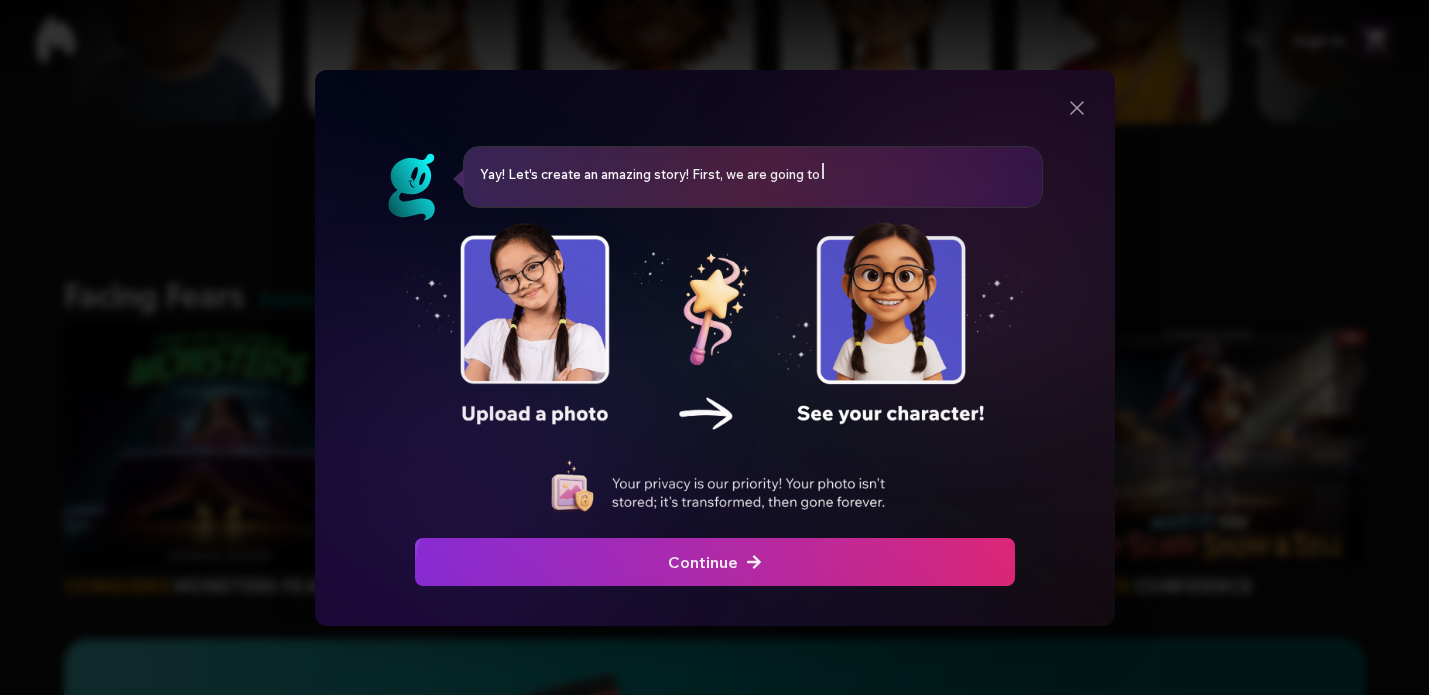 click at bounding box center [714, 562] 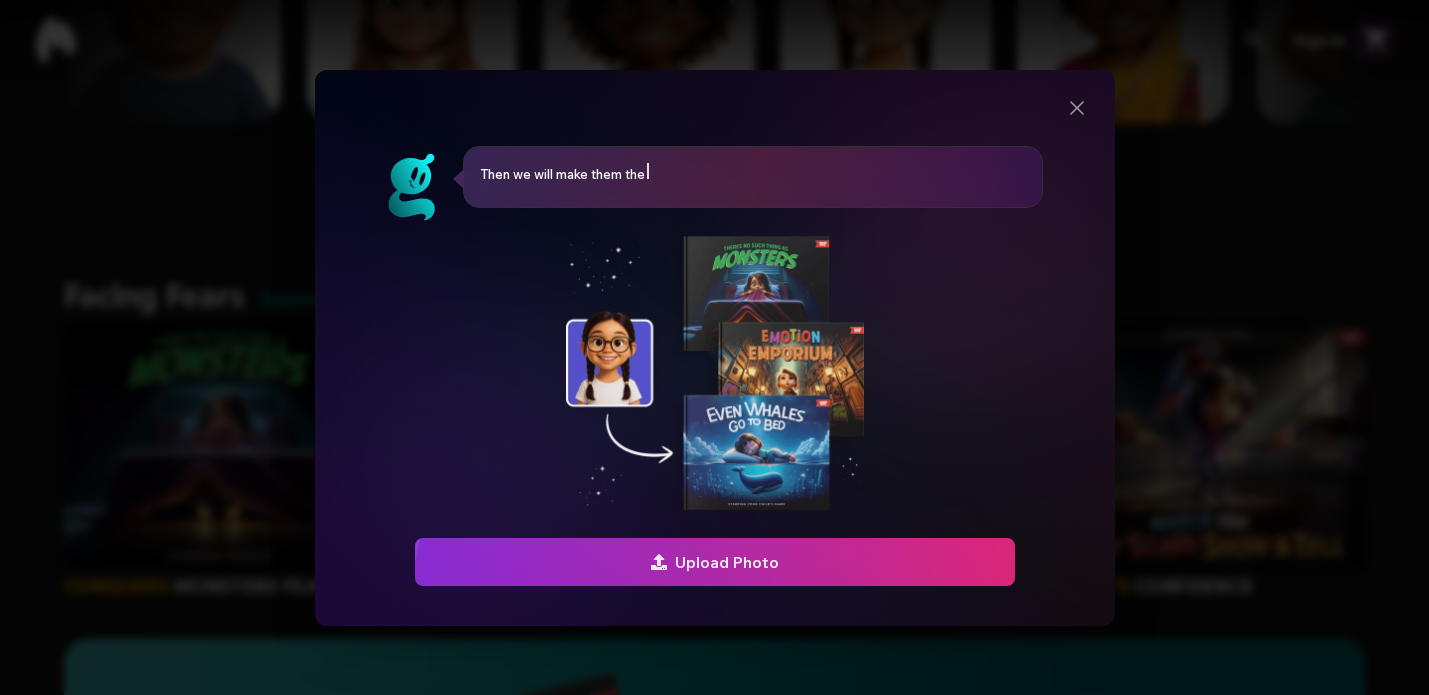 click at bounding box center [1848, 562] 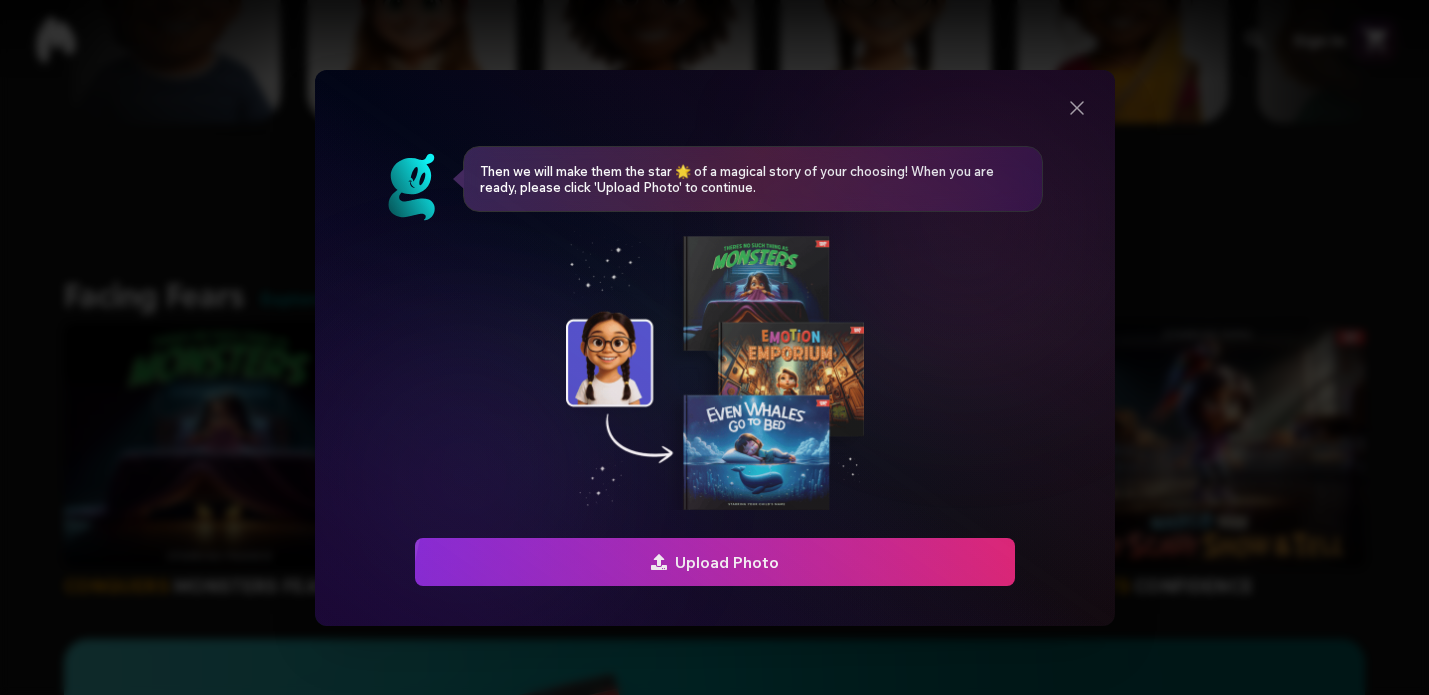 click at bounding box center [714, 562] 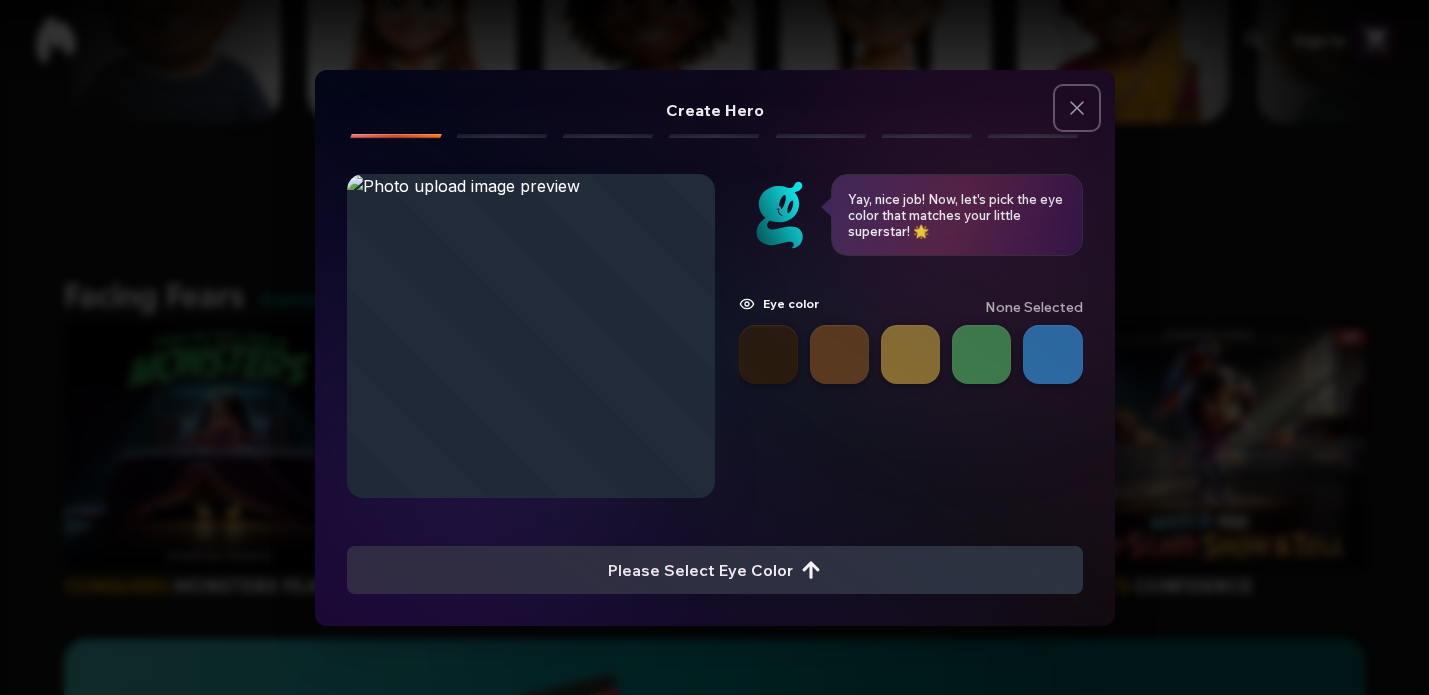 click 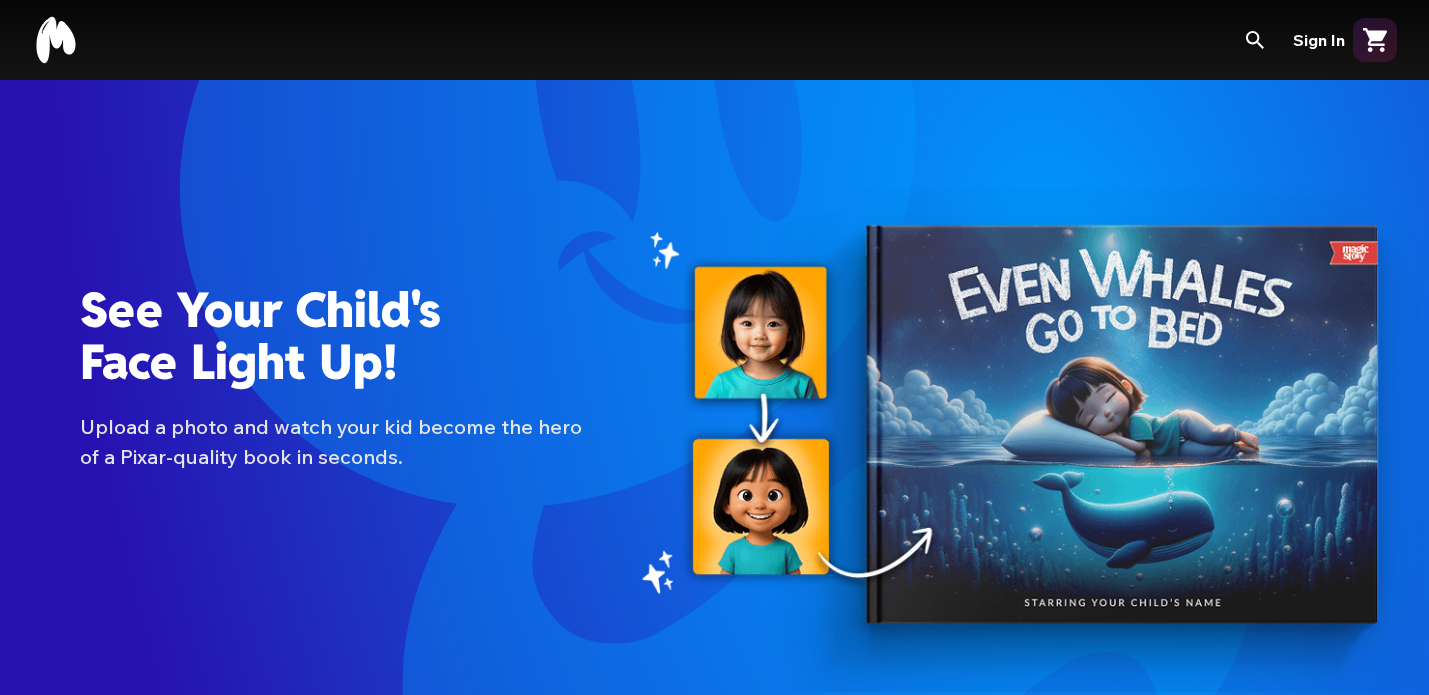 scroll, scrollTop: 1586, scrollLeft: 0, axis: vertical 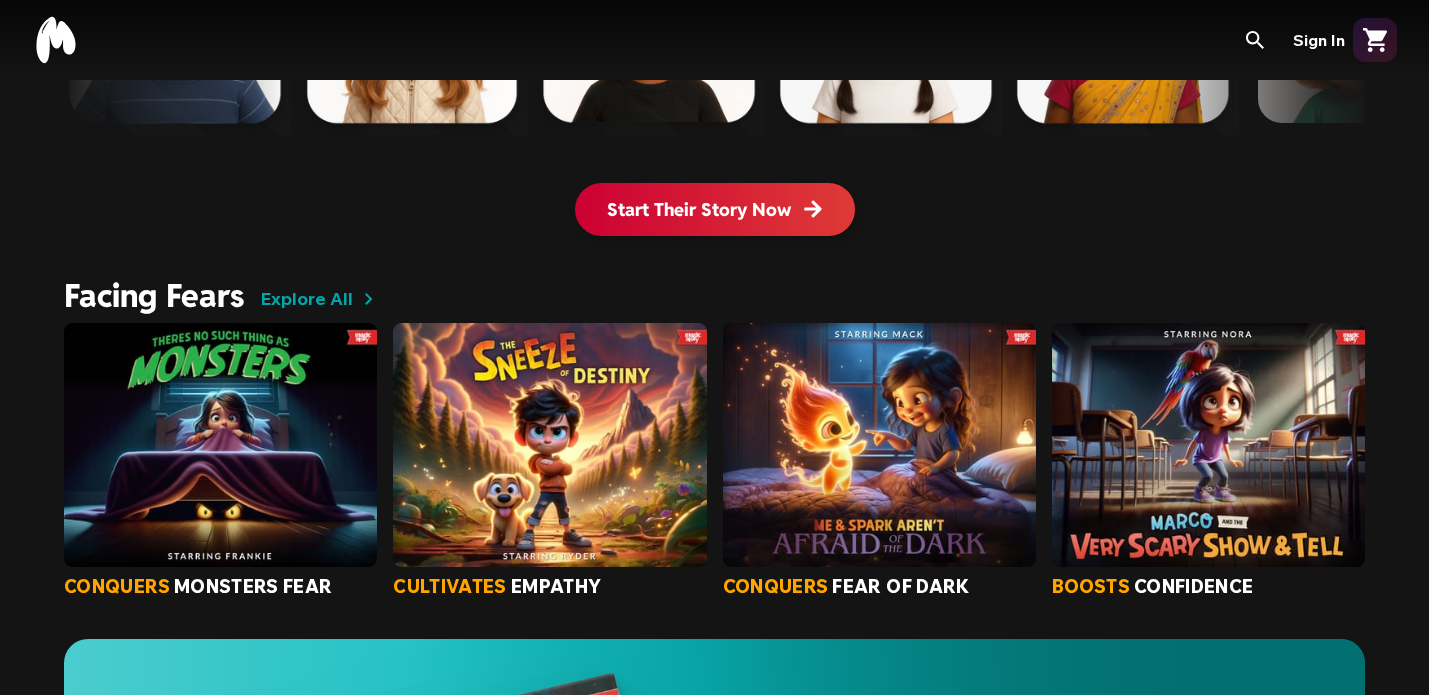 click on "Start Their Story Now" at bounding box center [715, 209] 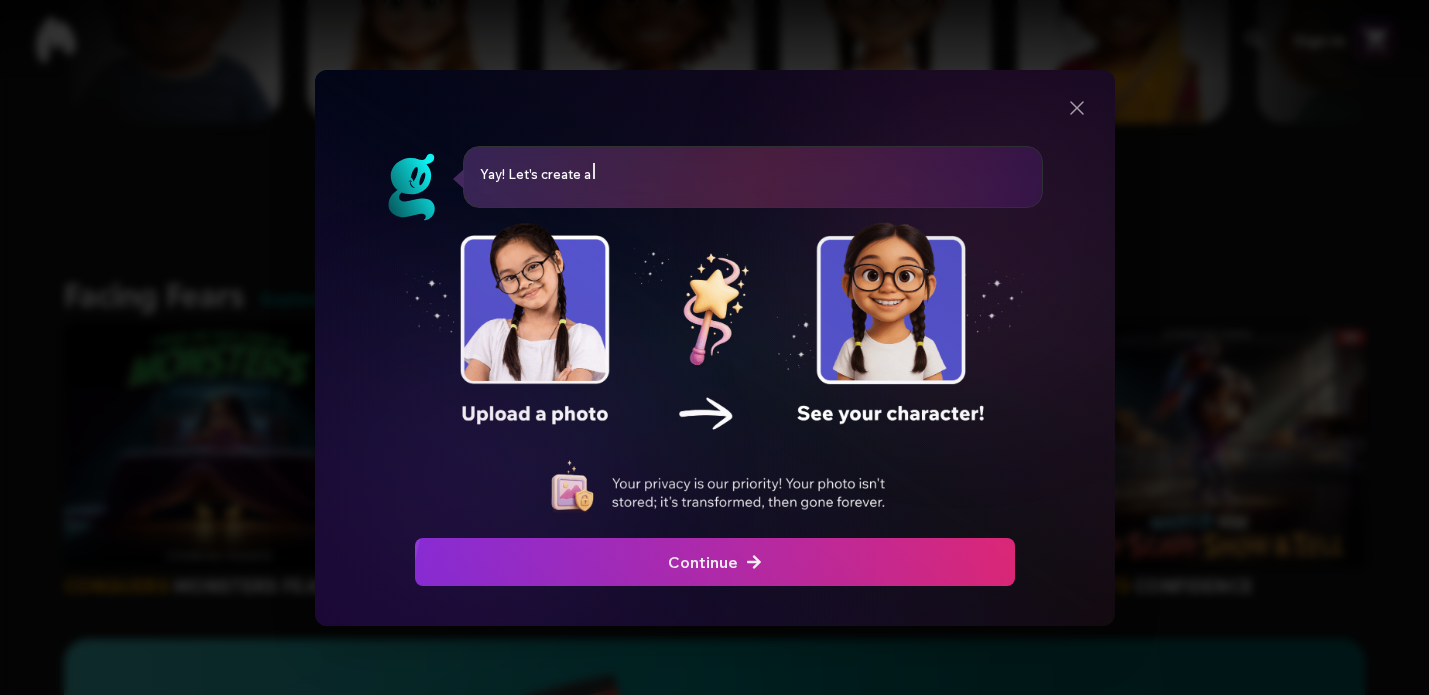 click on "Continue" at bounding box center [715, 562] 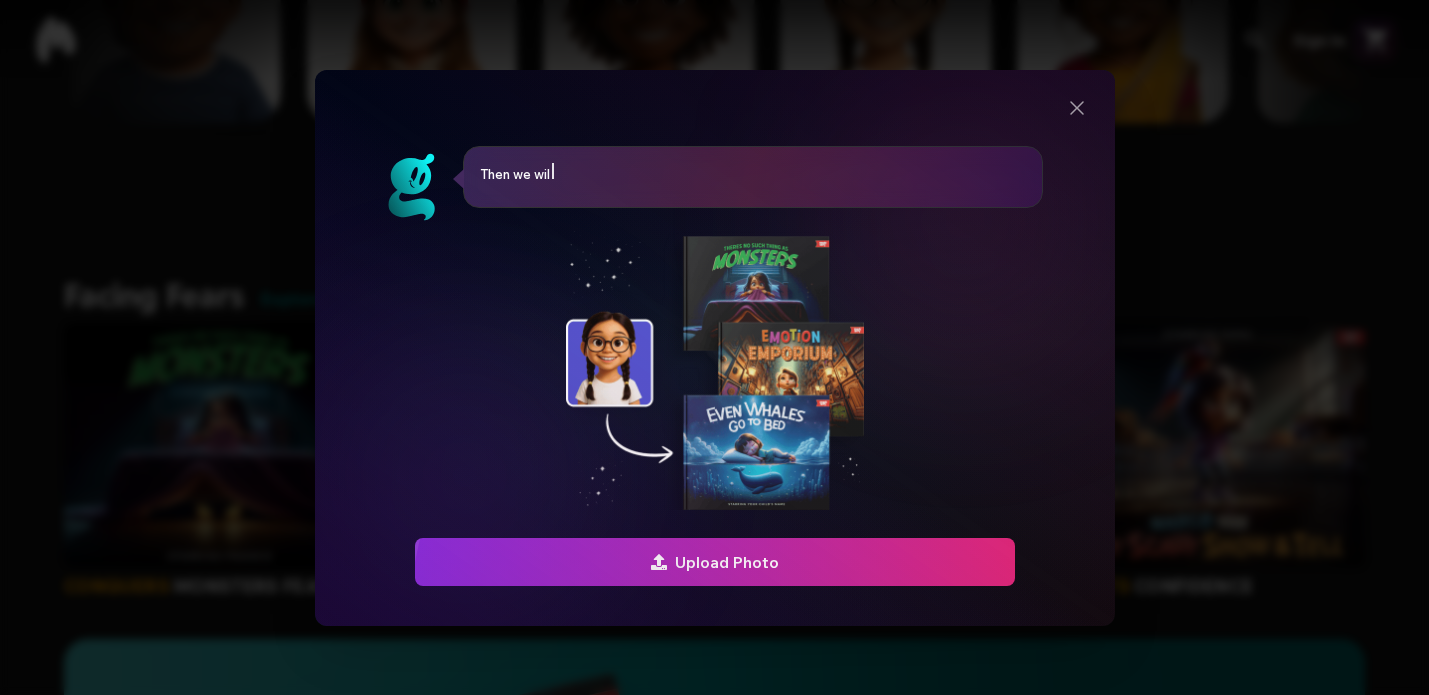 click on "Upload Photo" at bounding box center [715, 562] 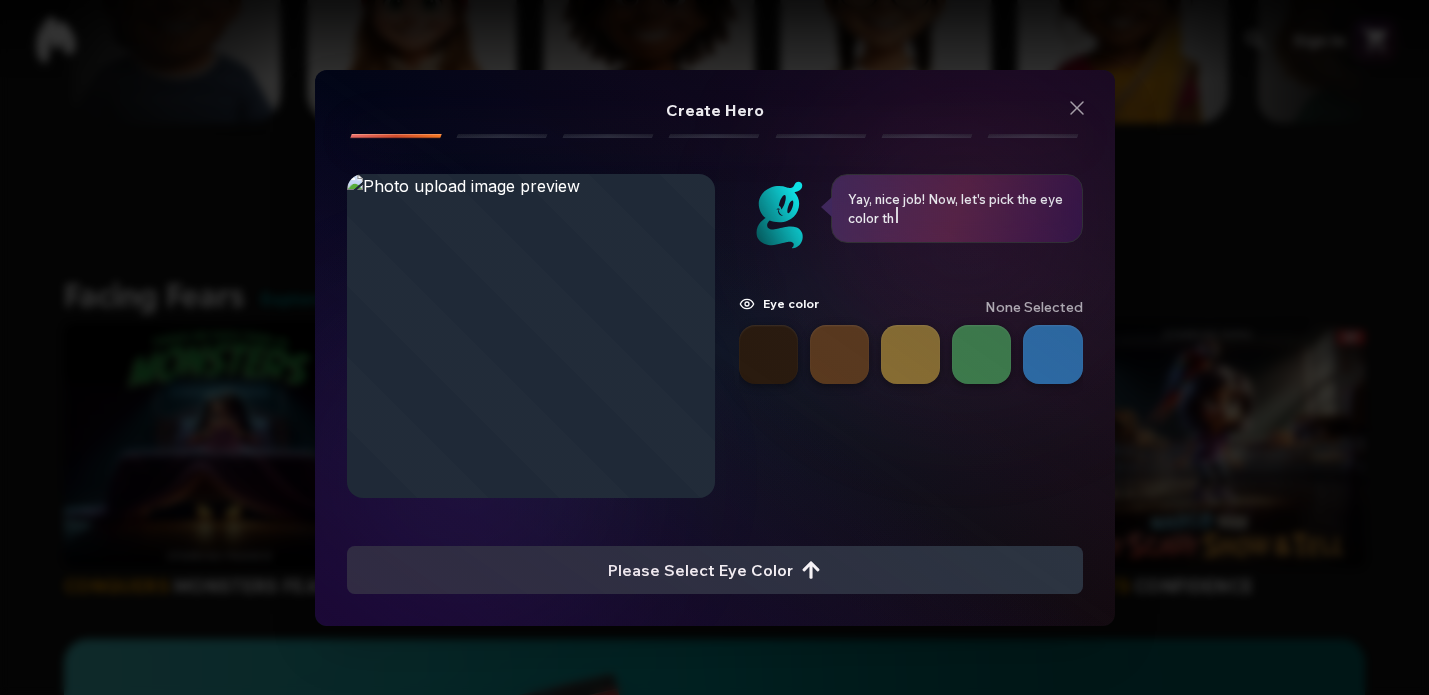 click at bounding box center [768, 354] 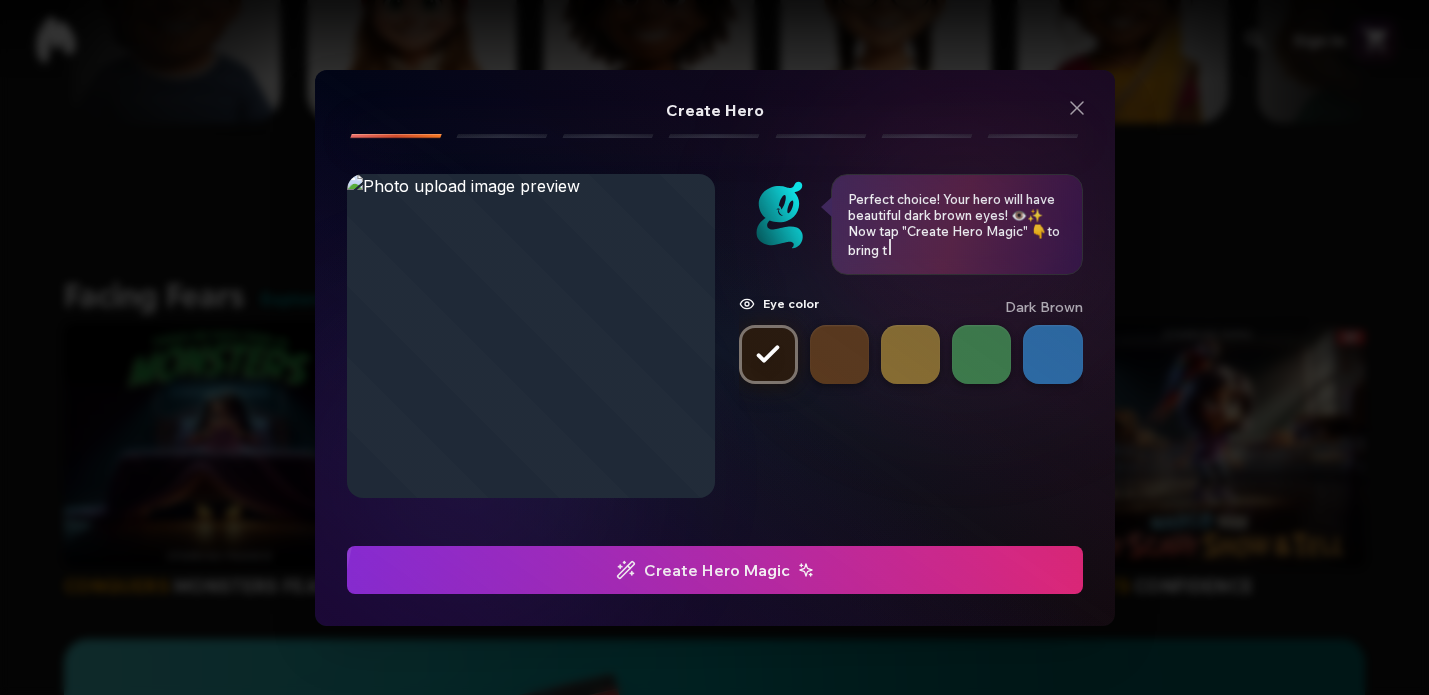 click at bounding box center (839, 354) 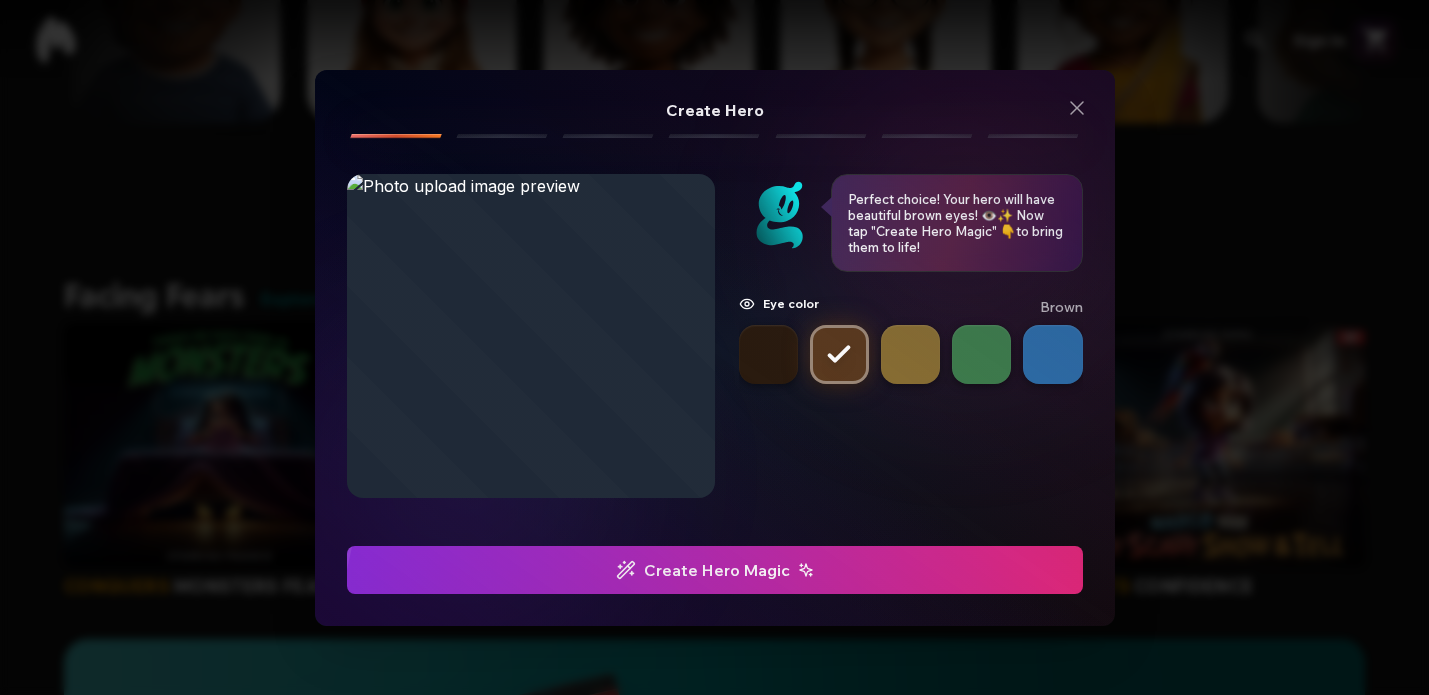 click at bounding box center (768, 354) 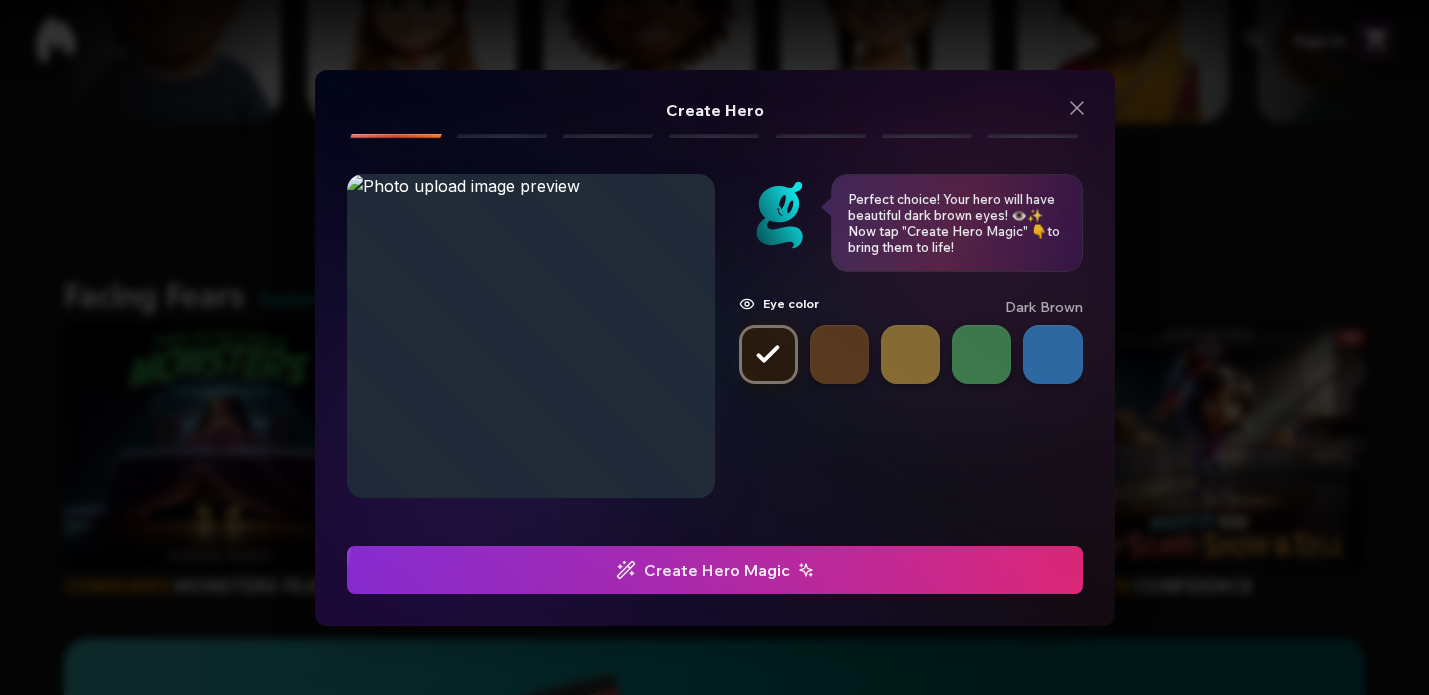 click on "Create Hero Magic" at bounding box center (715, 570) 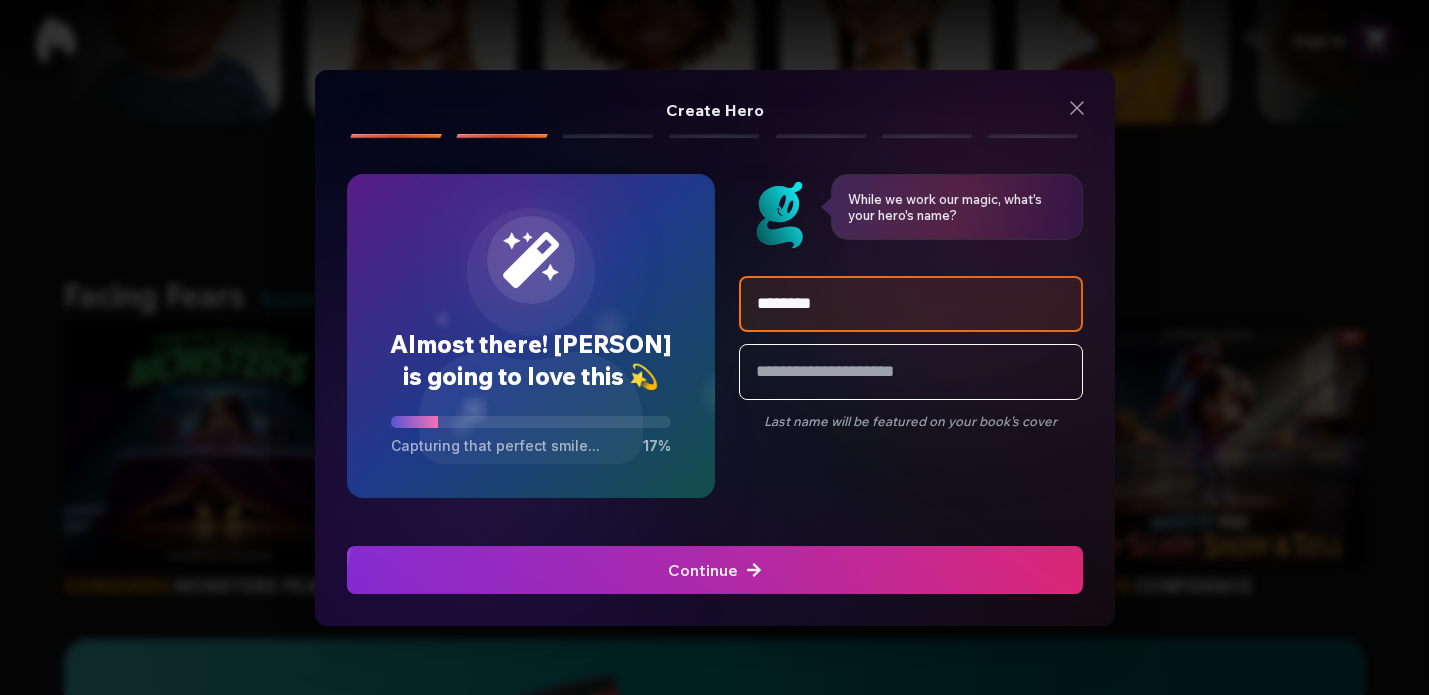 type on "********" 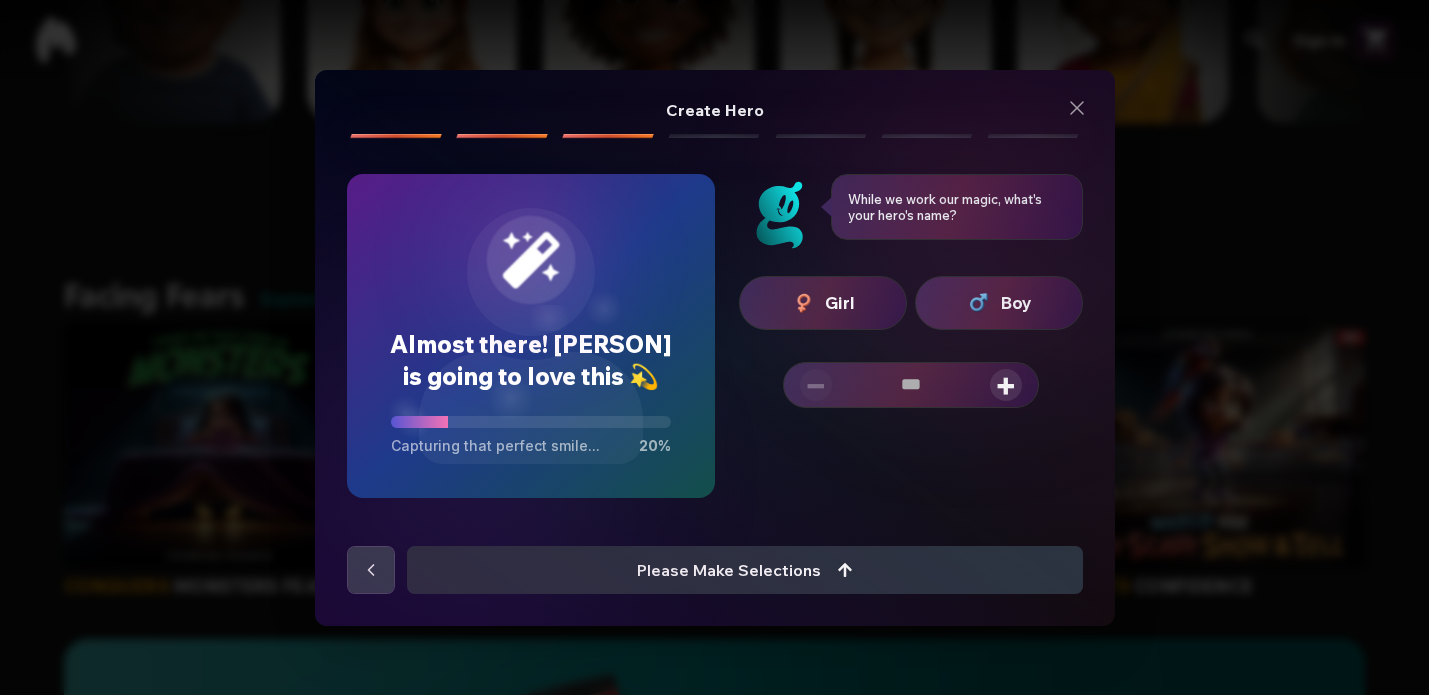 click at bounding box center (804, 303) 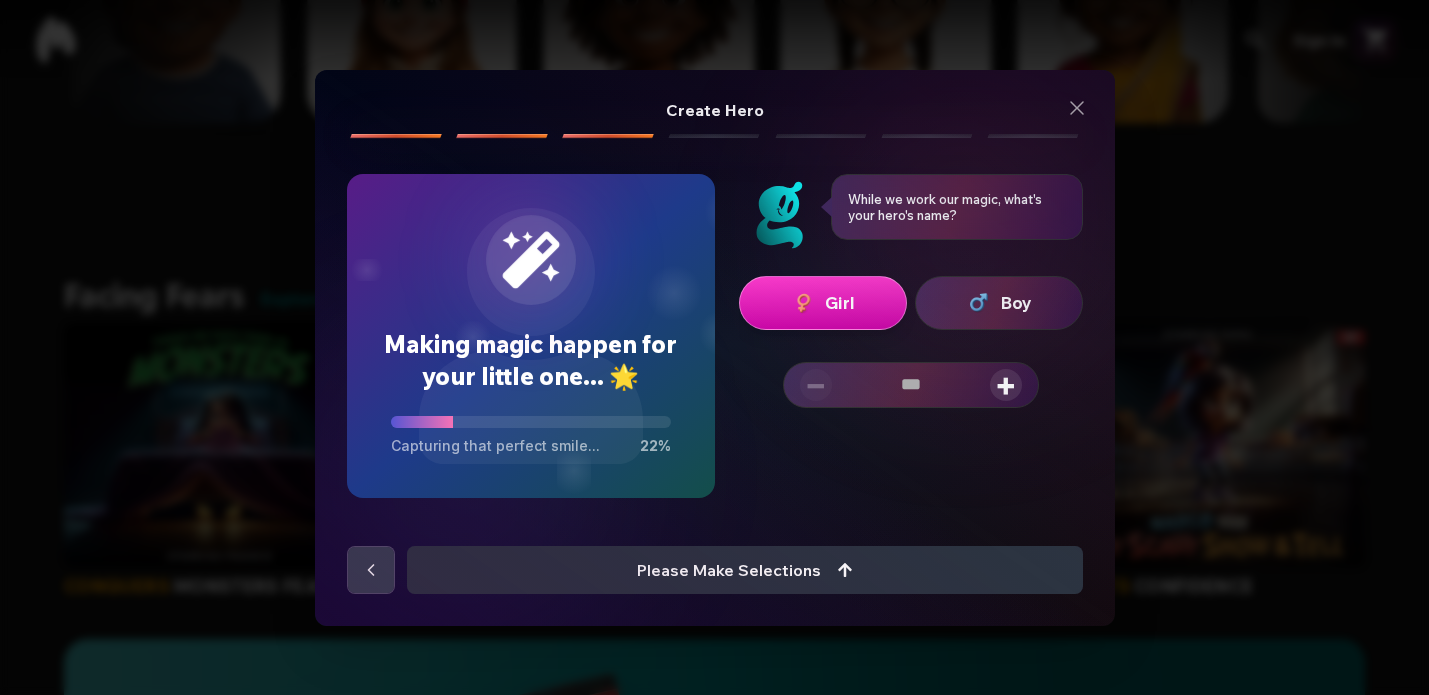 click on "+" at bounding box center [1006, 385] 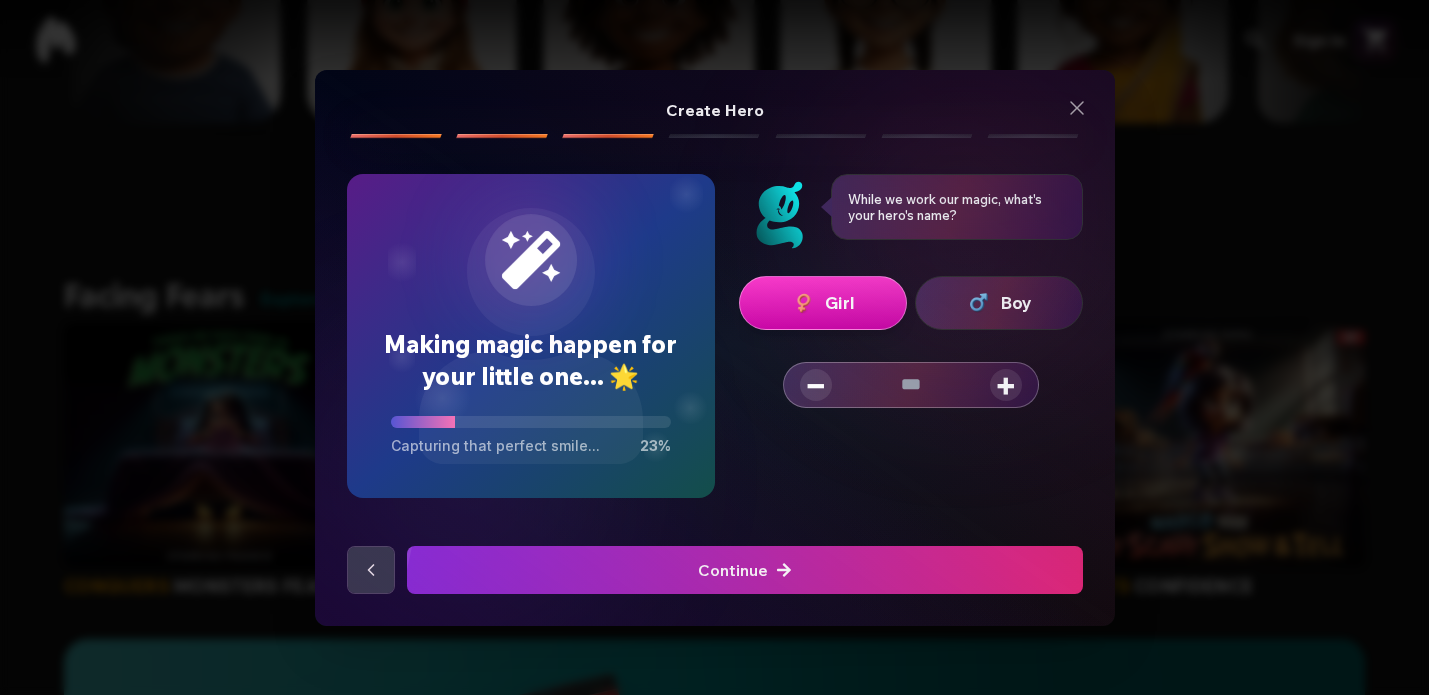 click on "+" at bounding box center [1006, 385] 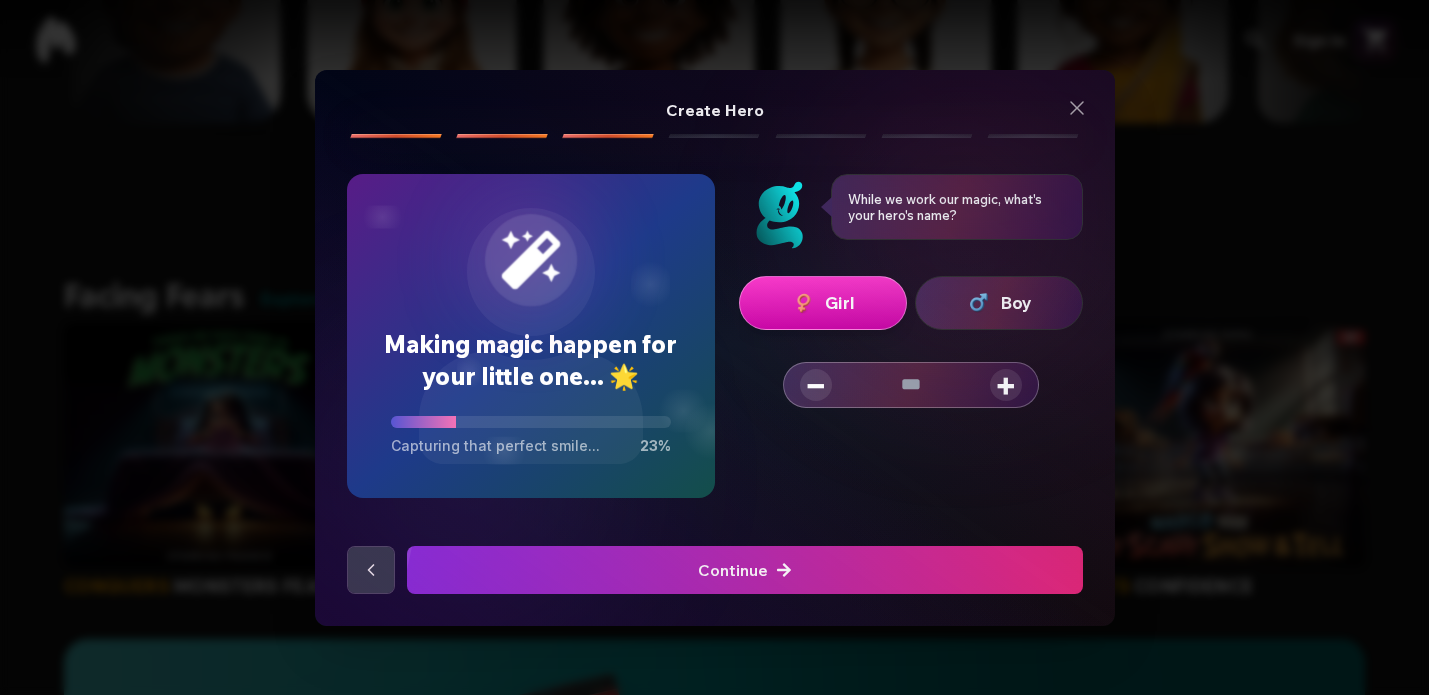click on "+" at bounding box center [1006, 385] 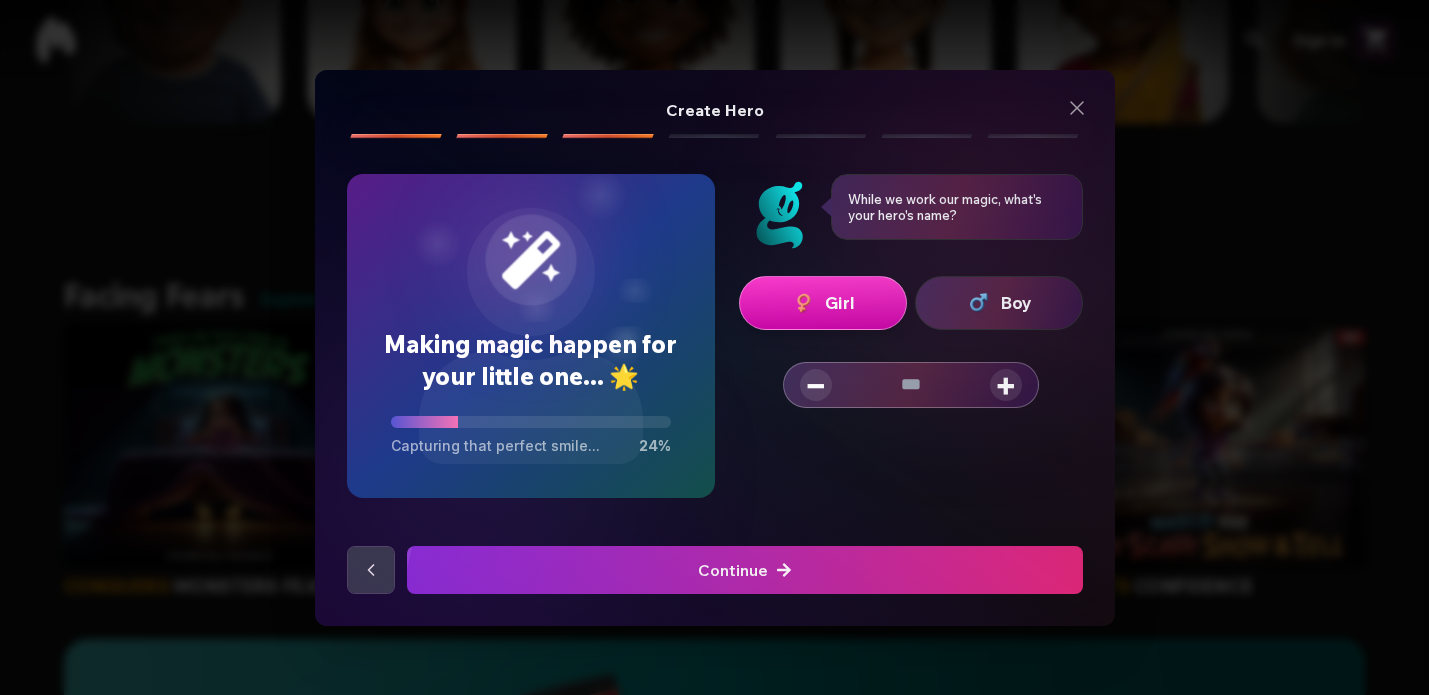 click on "+" at bounding box center (1006, 385) 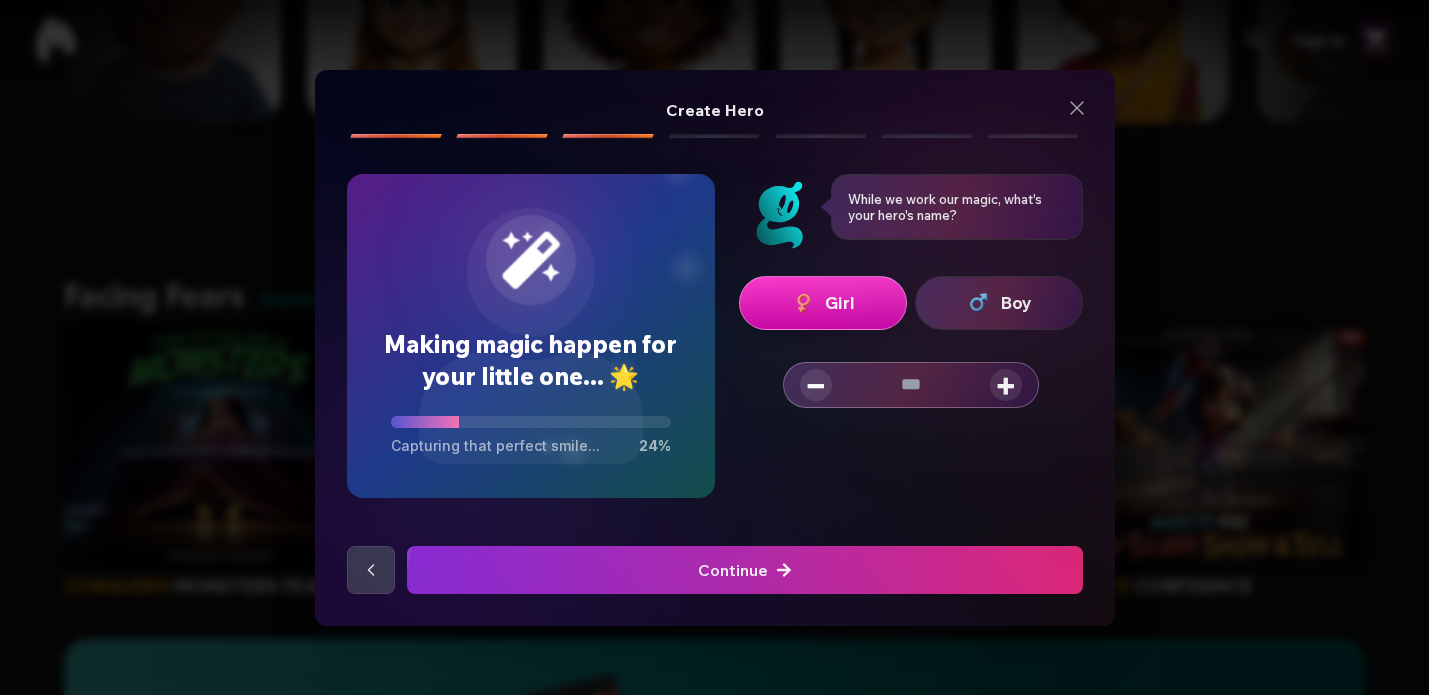 click on "+" at bounding box center (1006, 385) 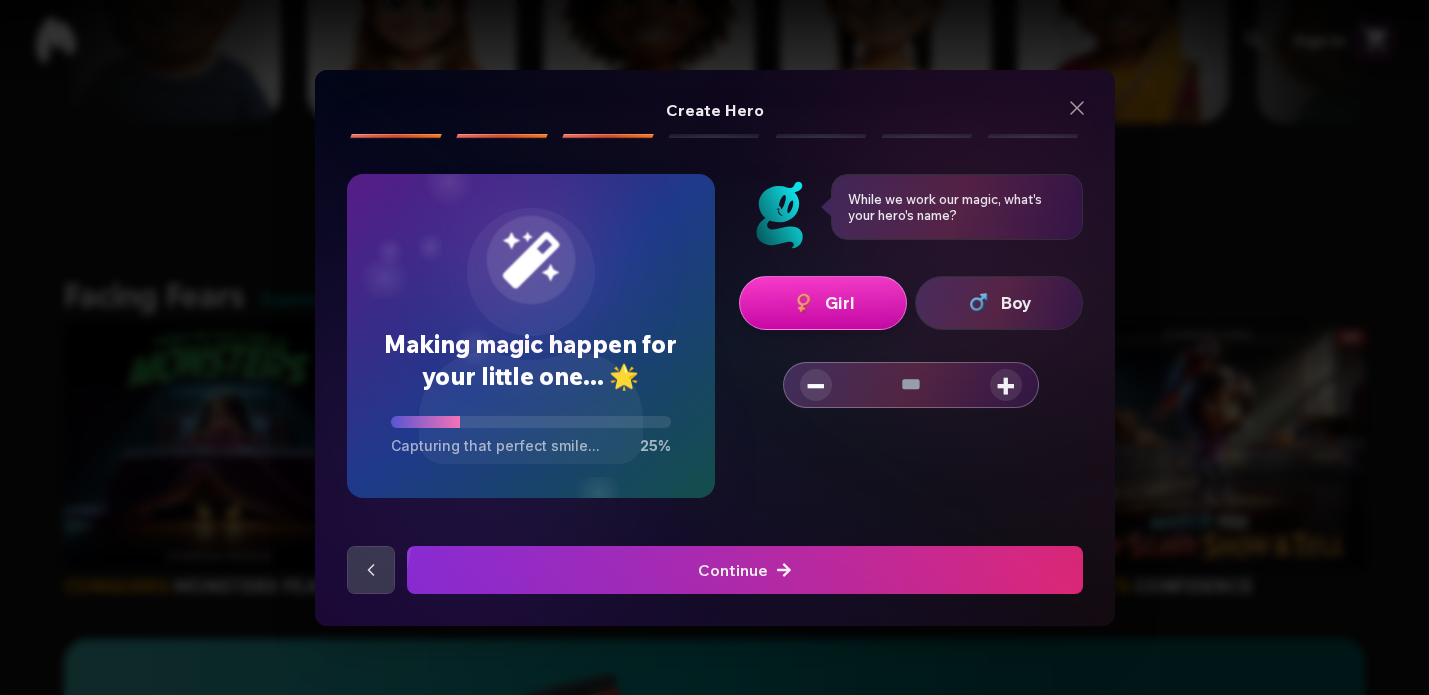 click on "+" at bounding box center (1006, 385) 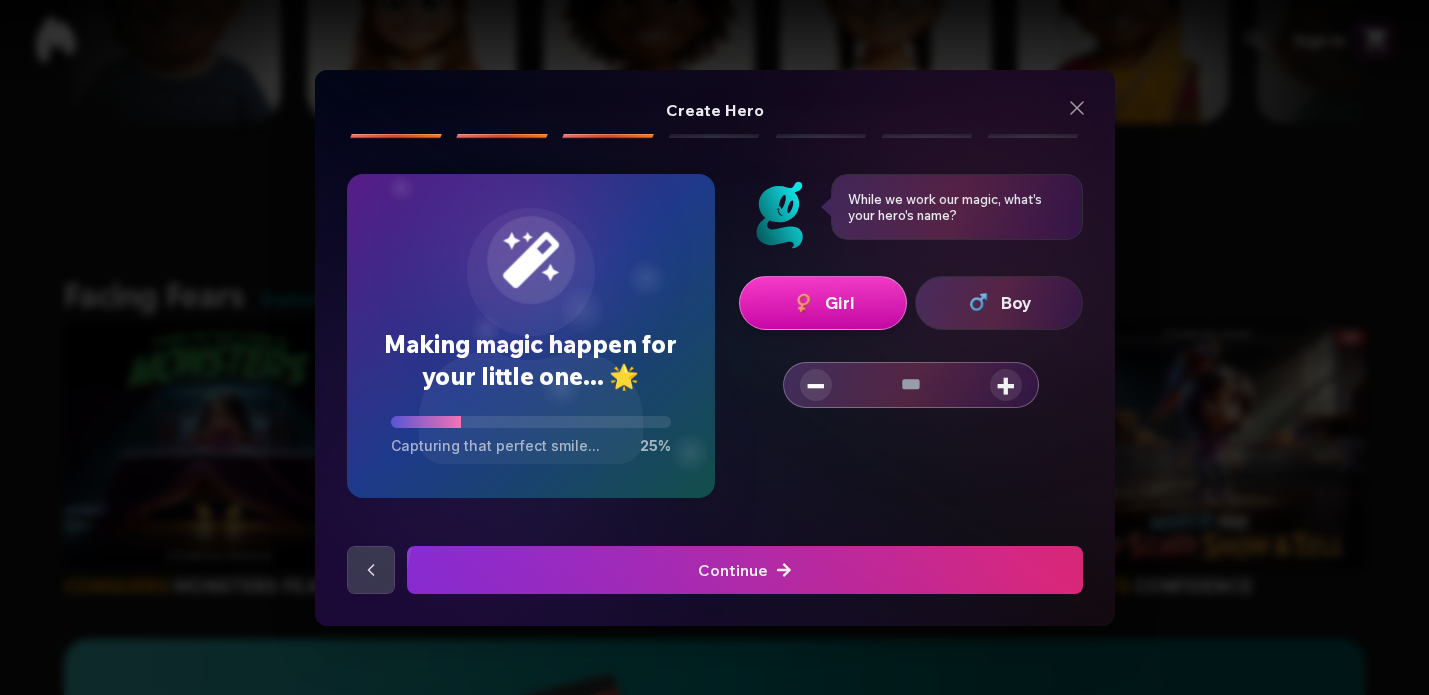 click on "+" at bounding box center [1006, 385] 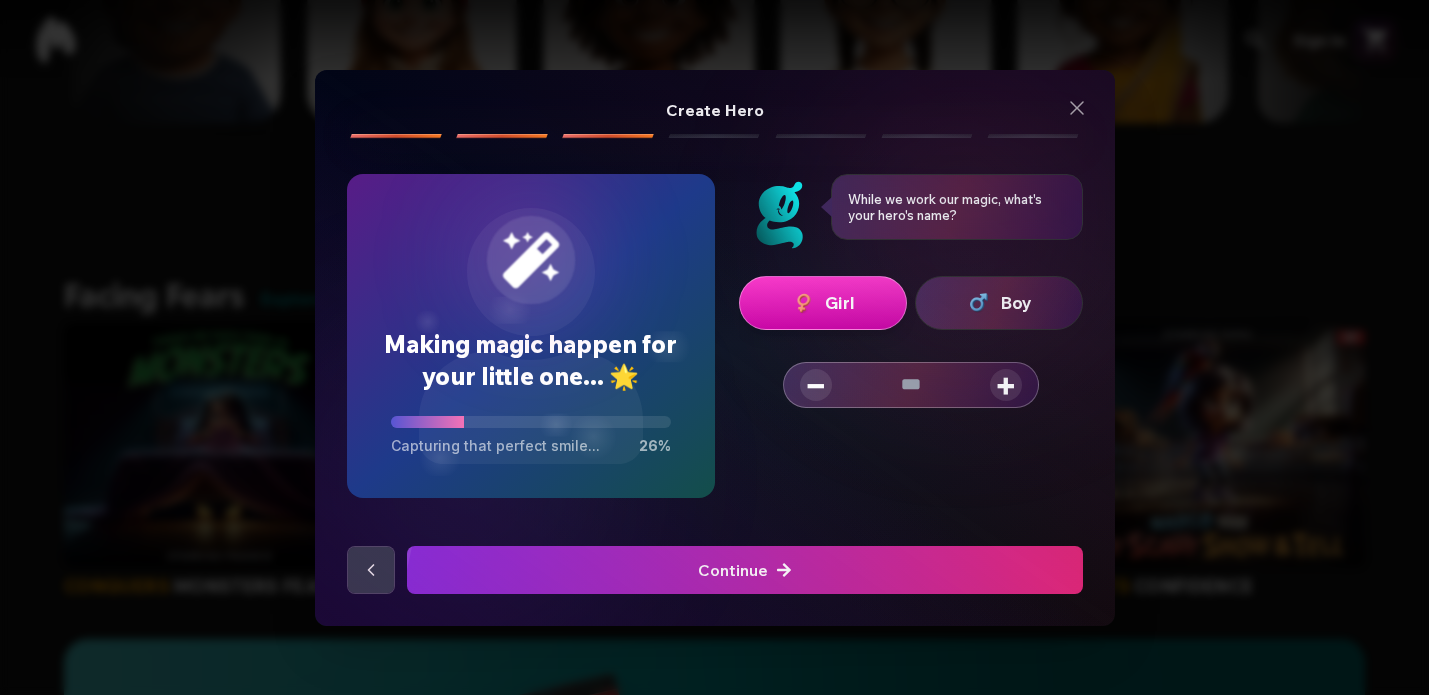 click on "+" at bounding box center [1006, 385] 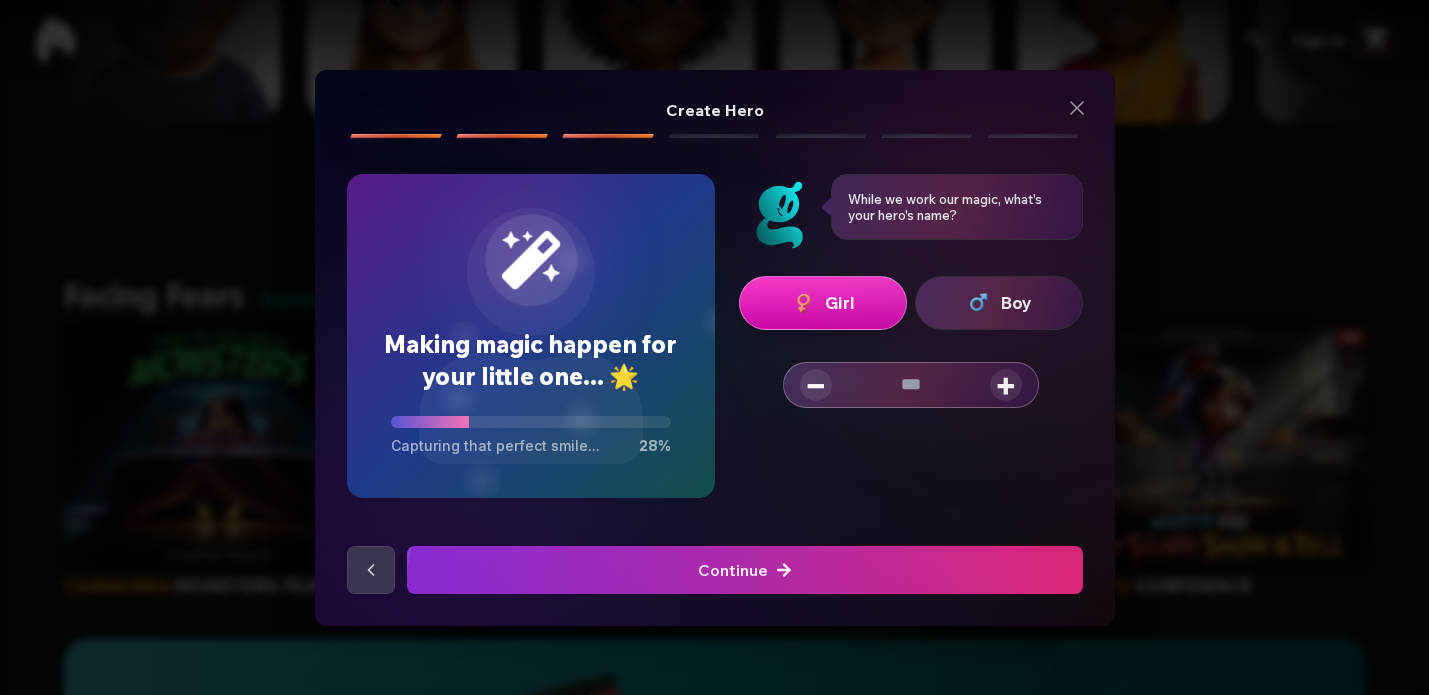 click on "+" at bounding box center (1006, 385) 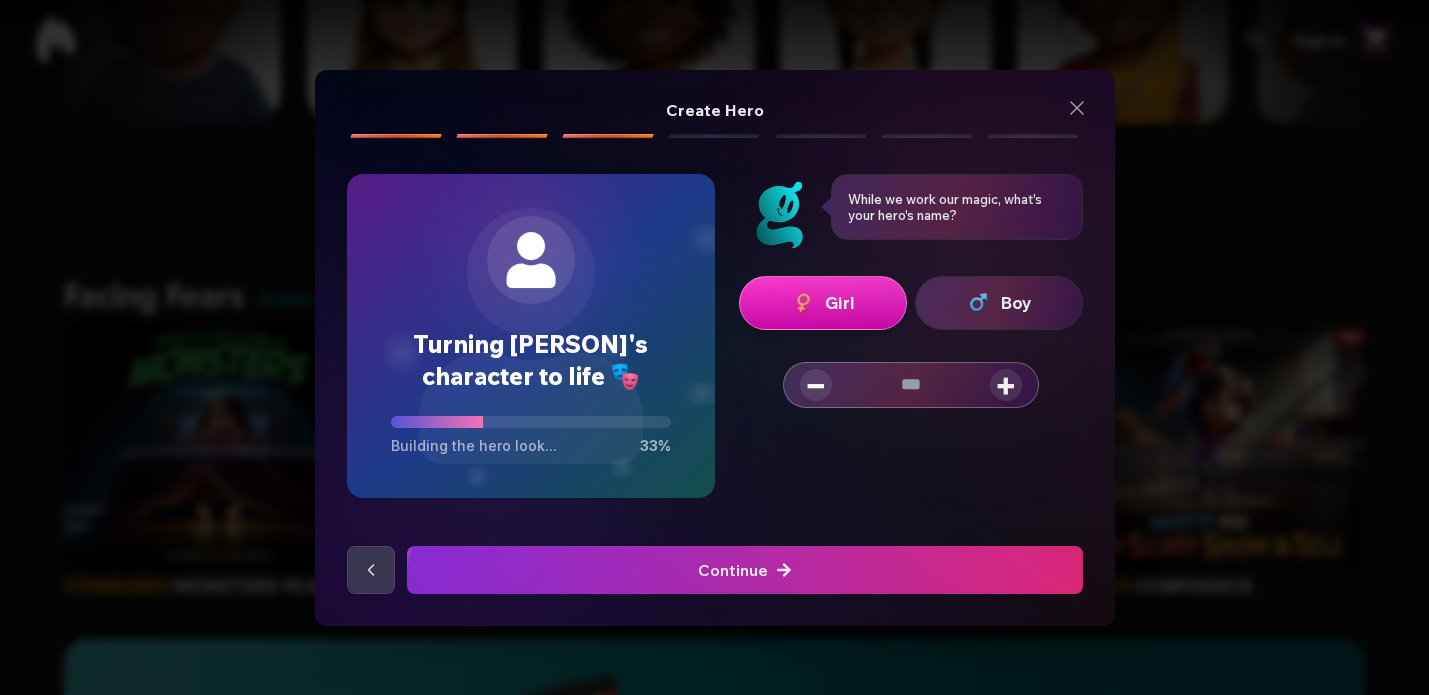 click on "Continue" at bounding box center (745, 570) 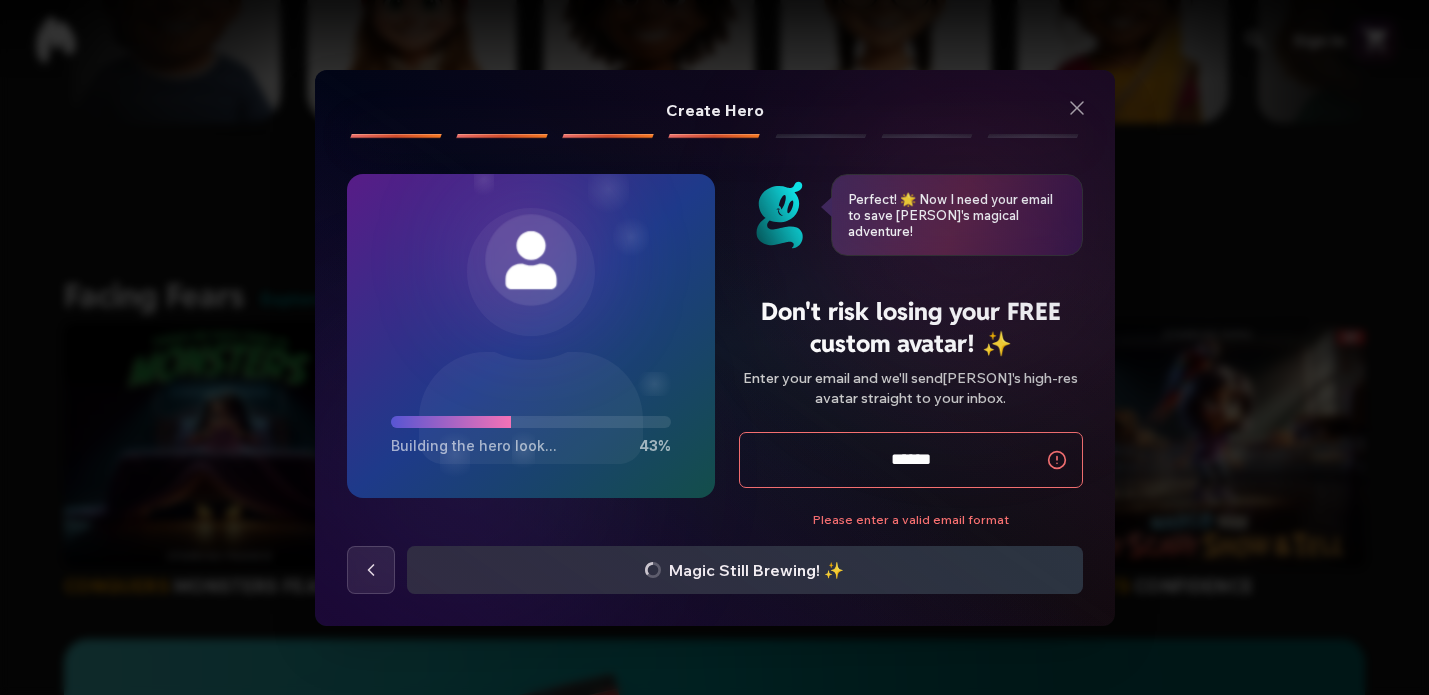 type on "**********" 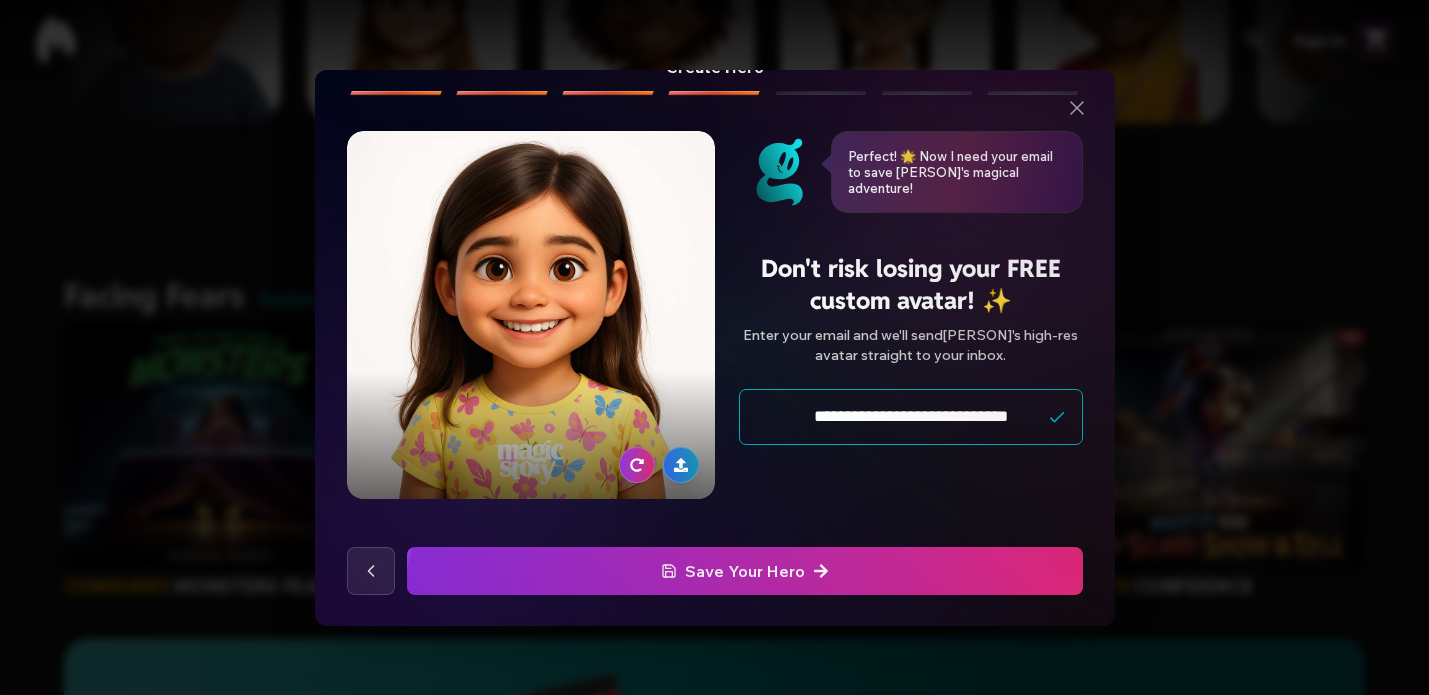 scroll, scrollTop: 44, scrollLeft: 0, axis: vertical 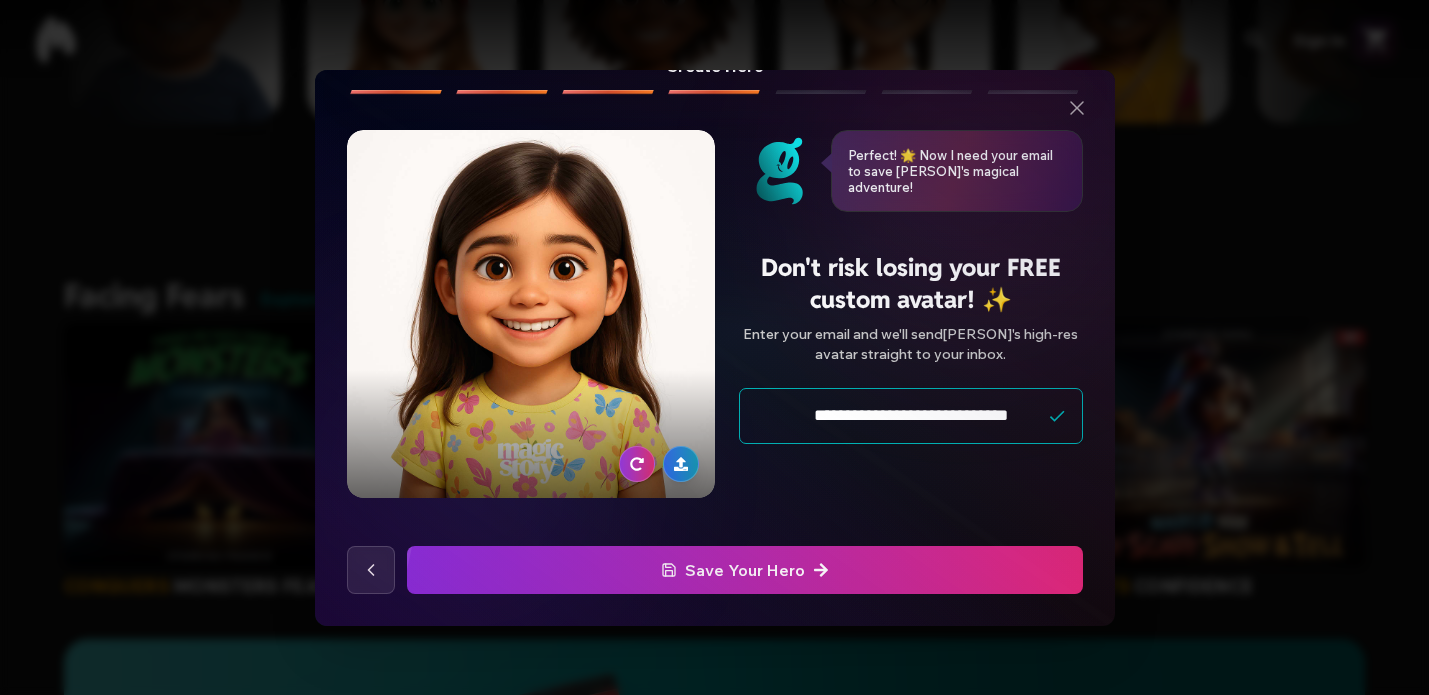 click on "Save Your Hero" at bounding box center [745, 570] 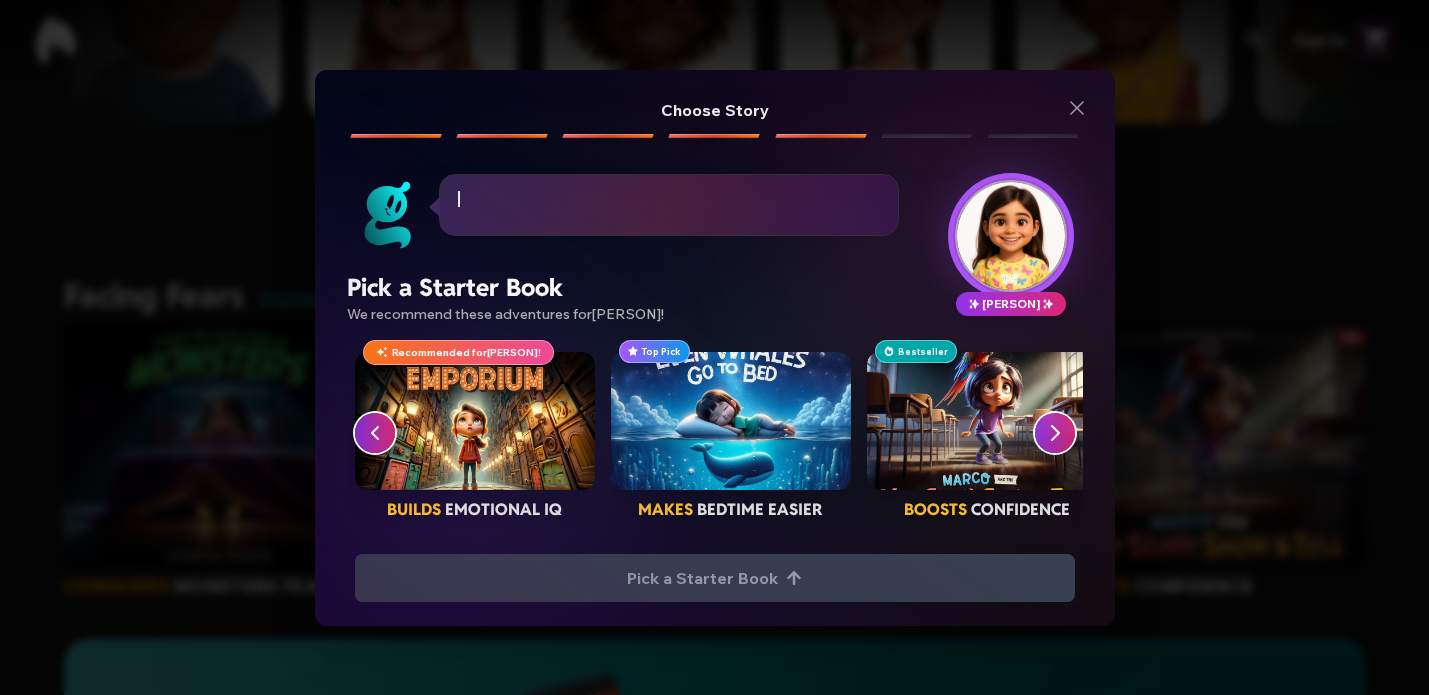scroll, scrollTop: 0, scrollLeft: 0, axis: both 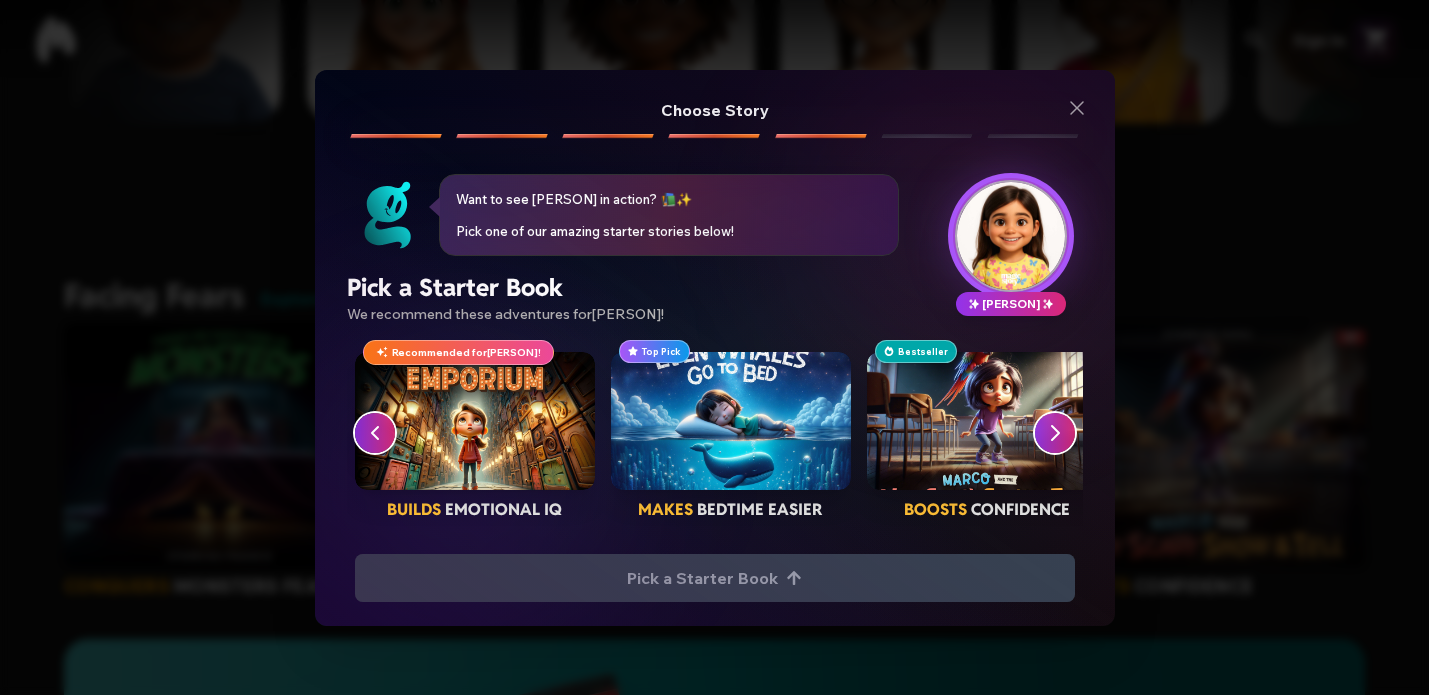 click 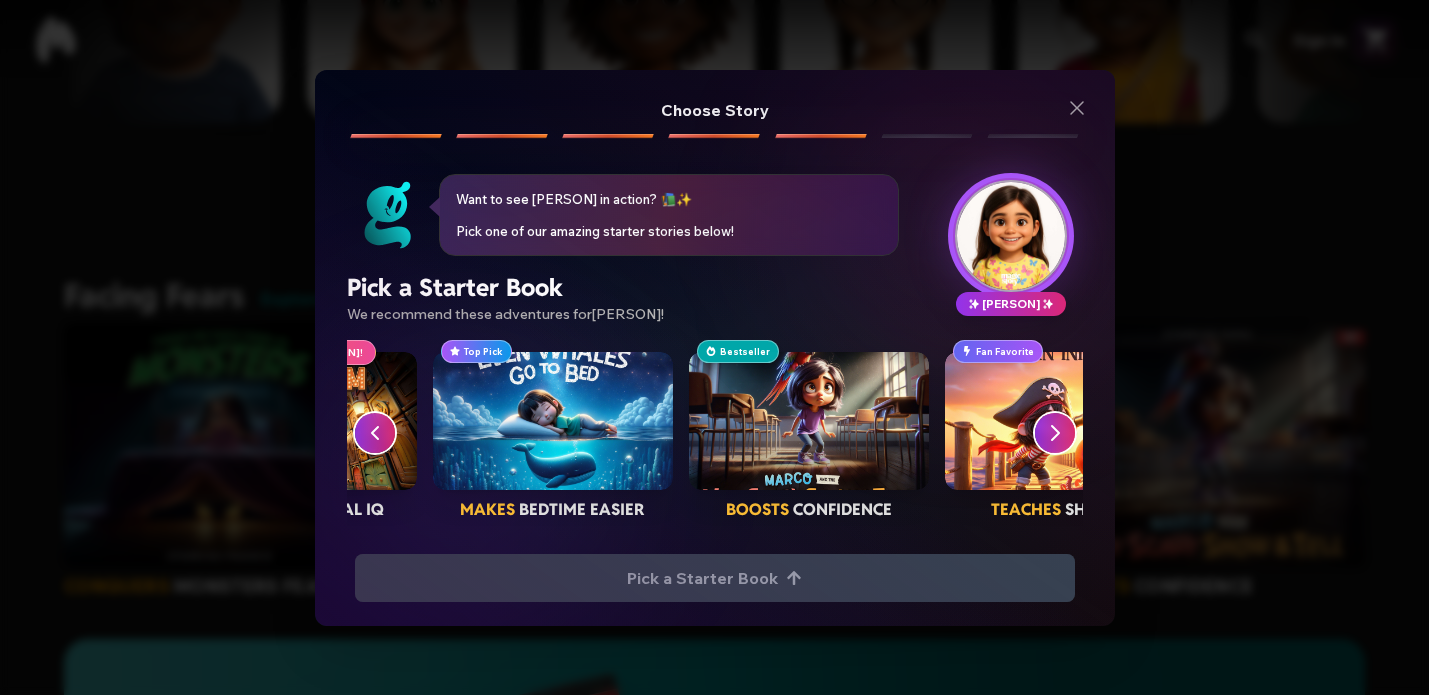 scroll, scrollTop: 0, scrollLeft: 256, axis: horizontal 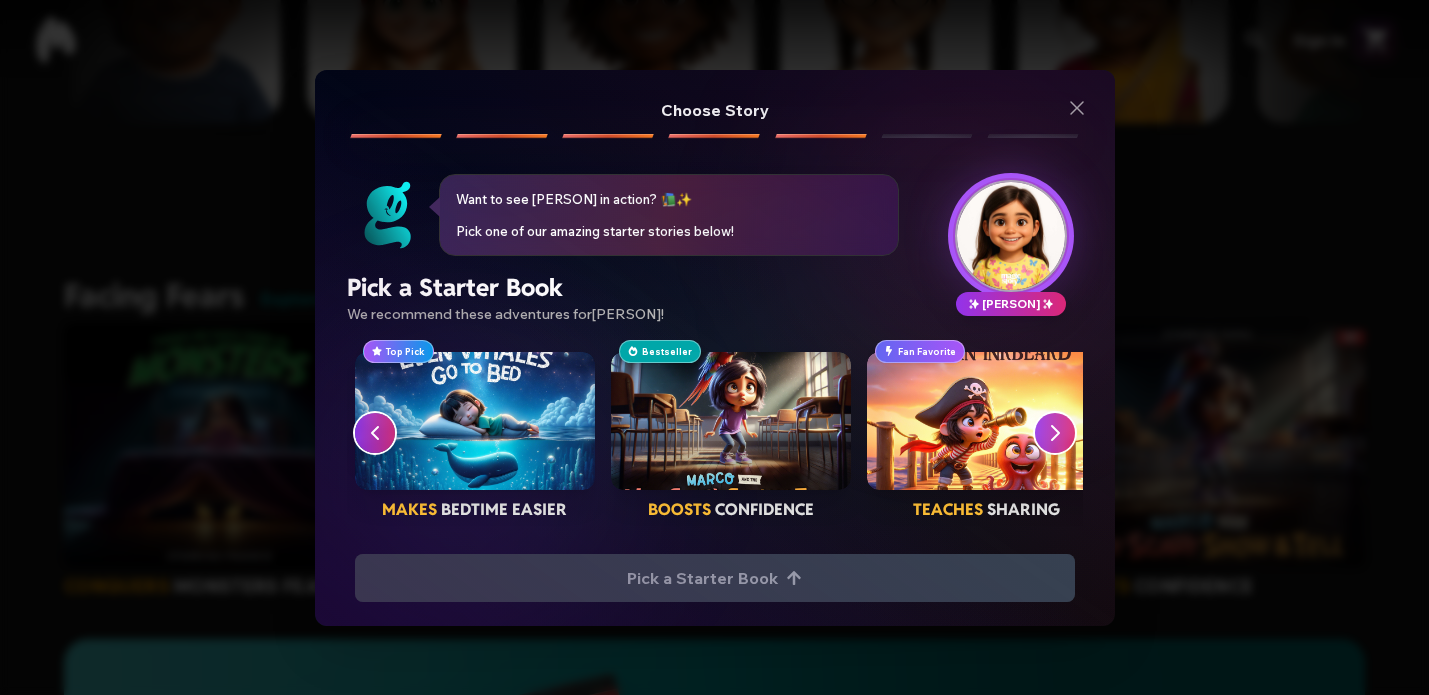 click 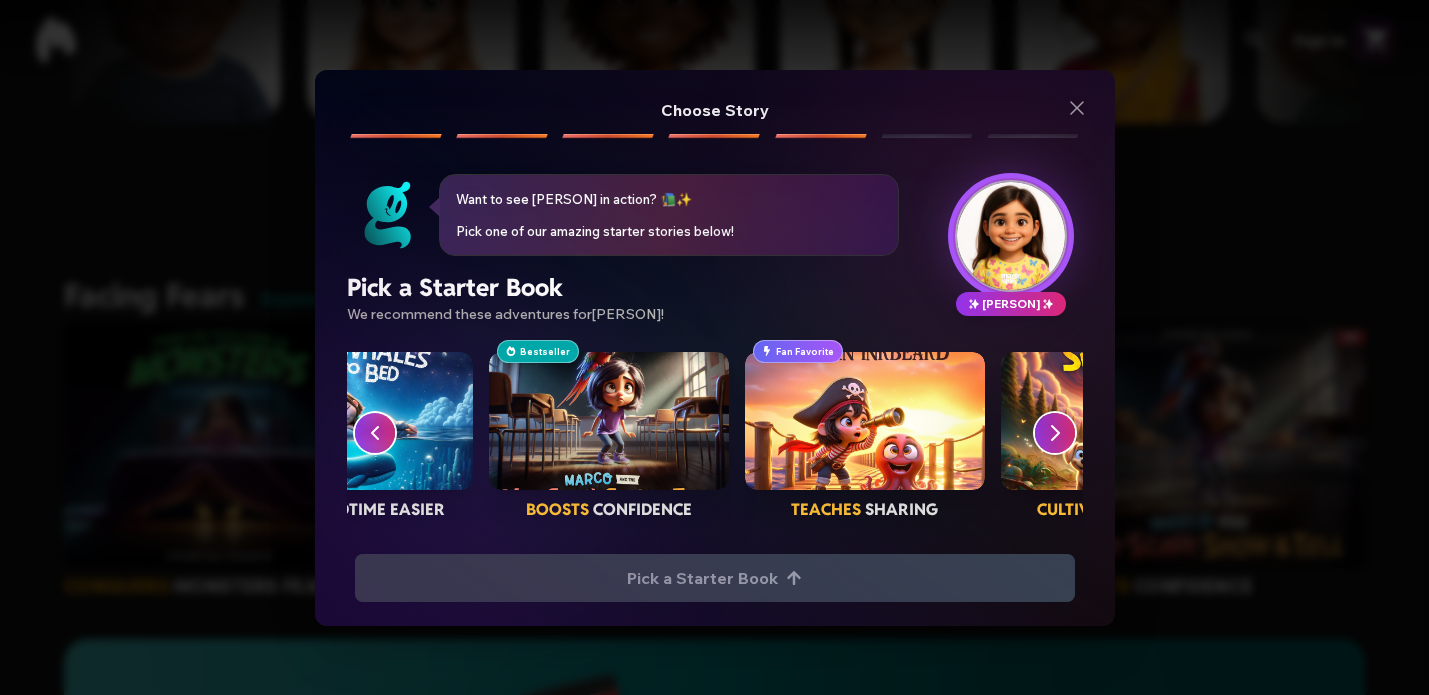 scroll, scrollTop: 0, scrollLeft: 512, axis: horizontal 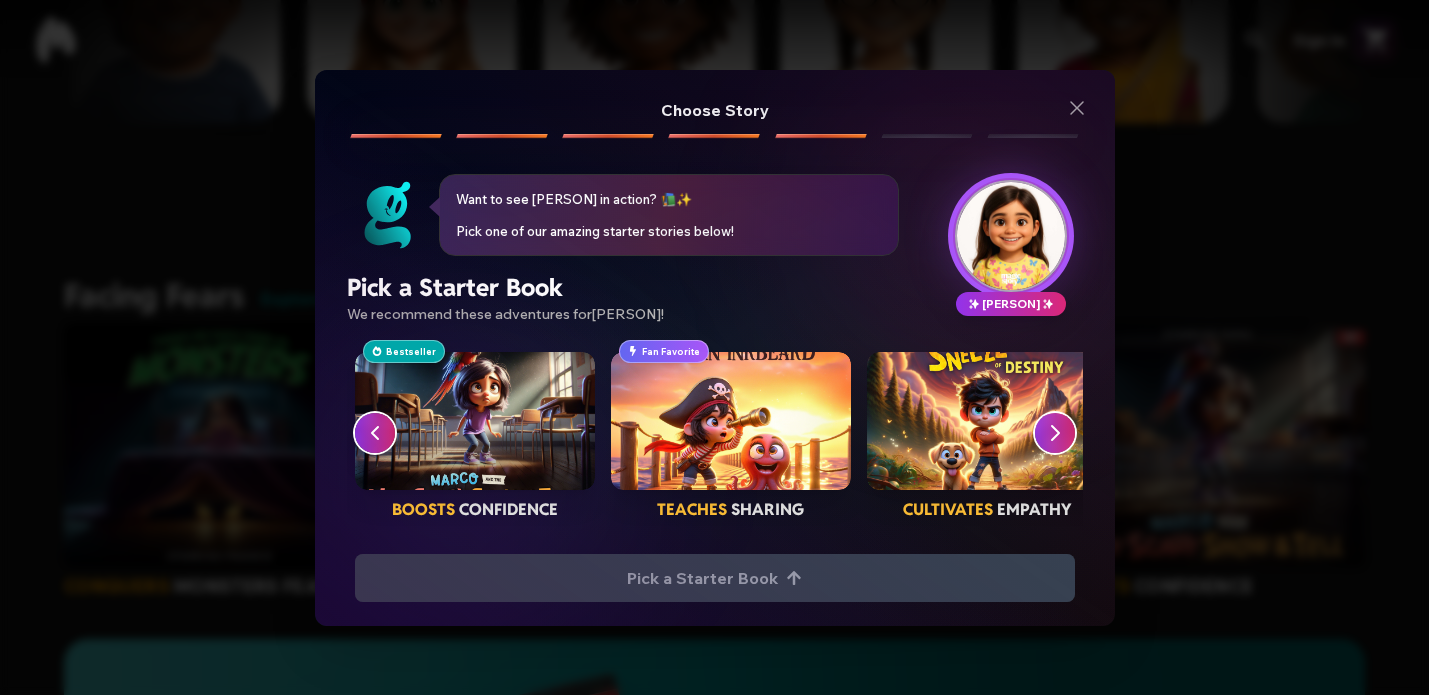click 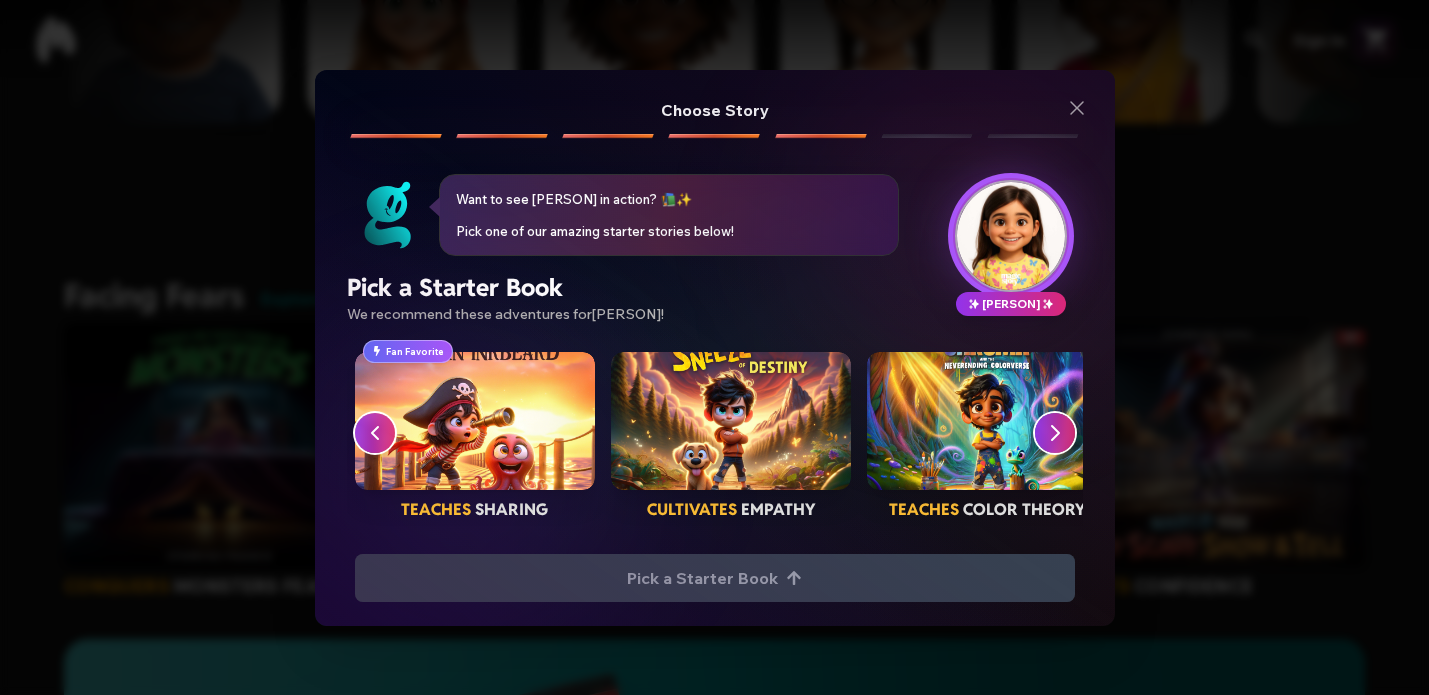 click 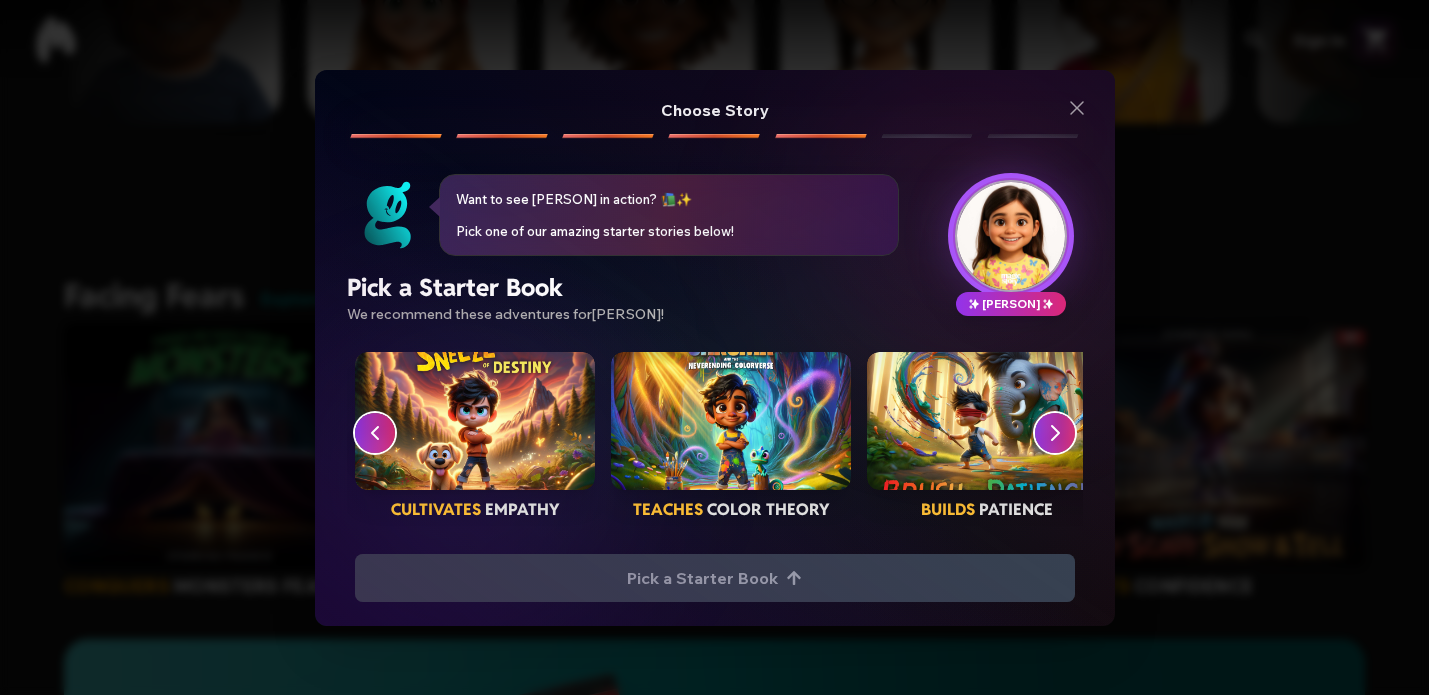 click 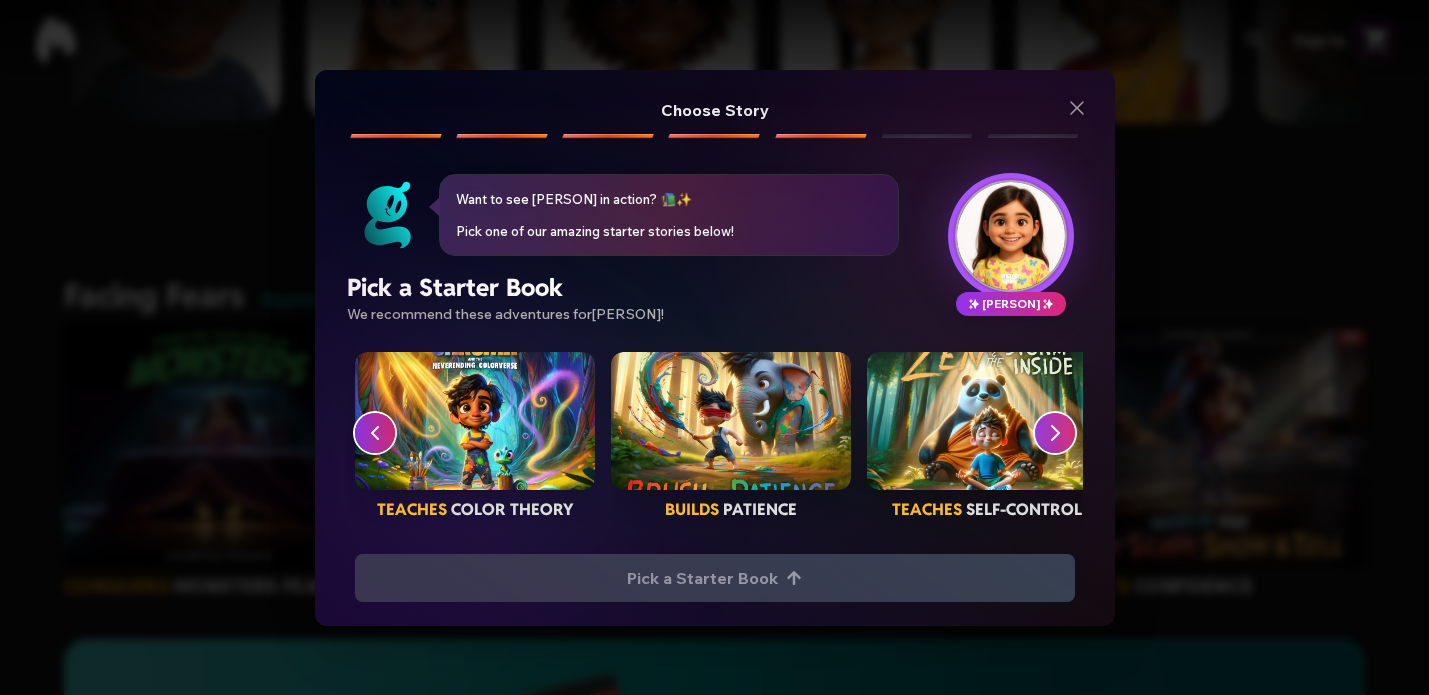 click 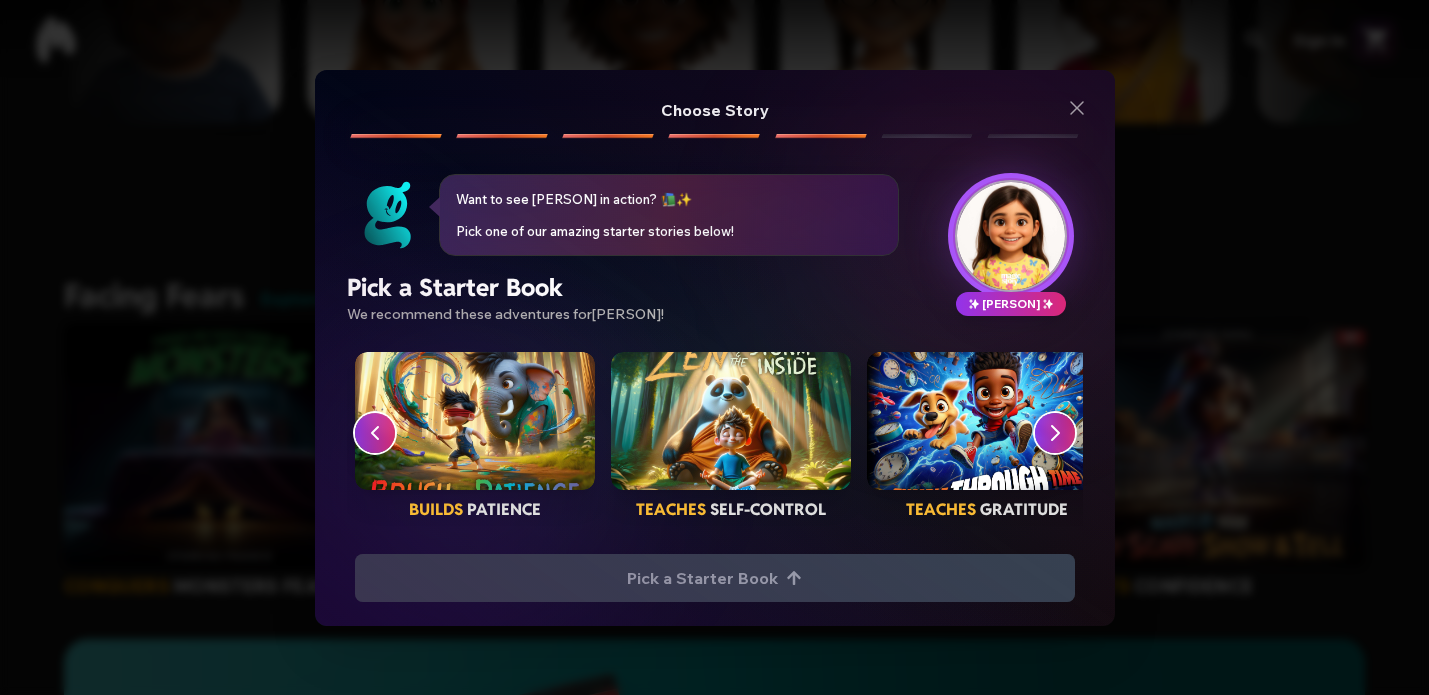 click 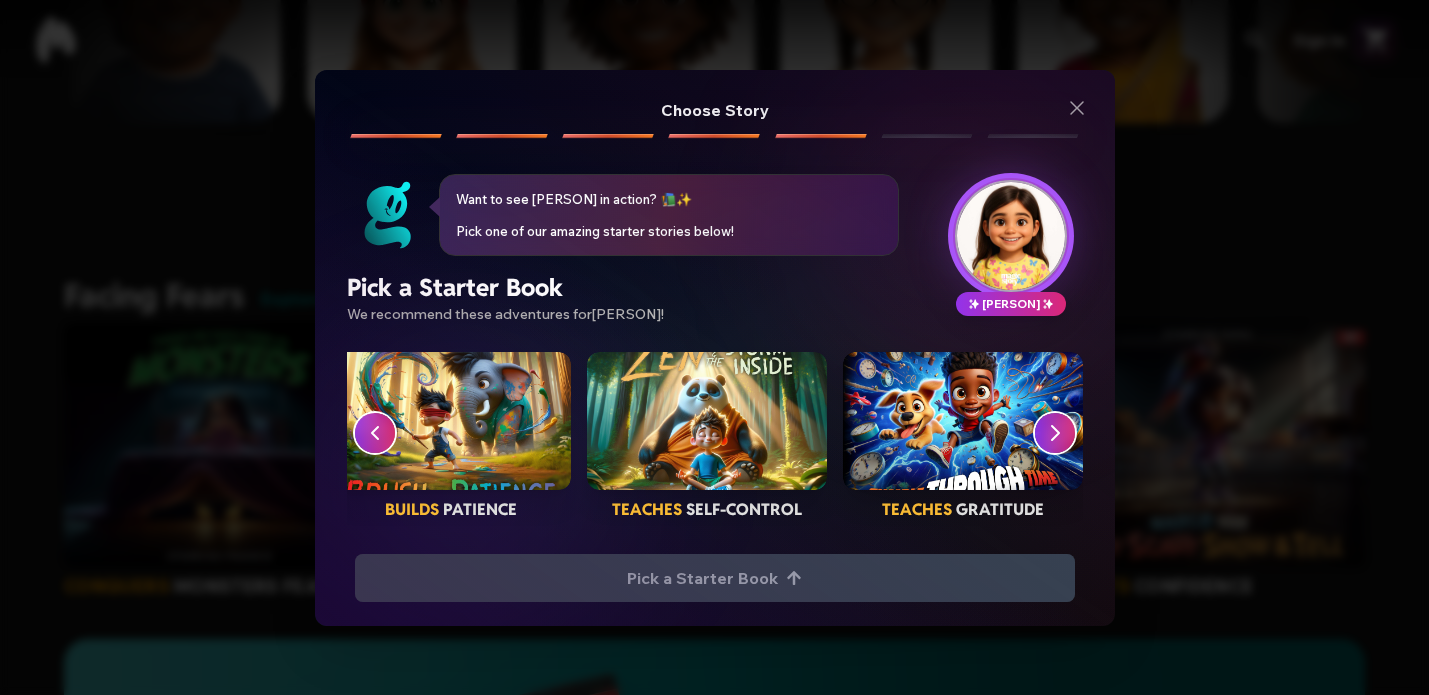 click 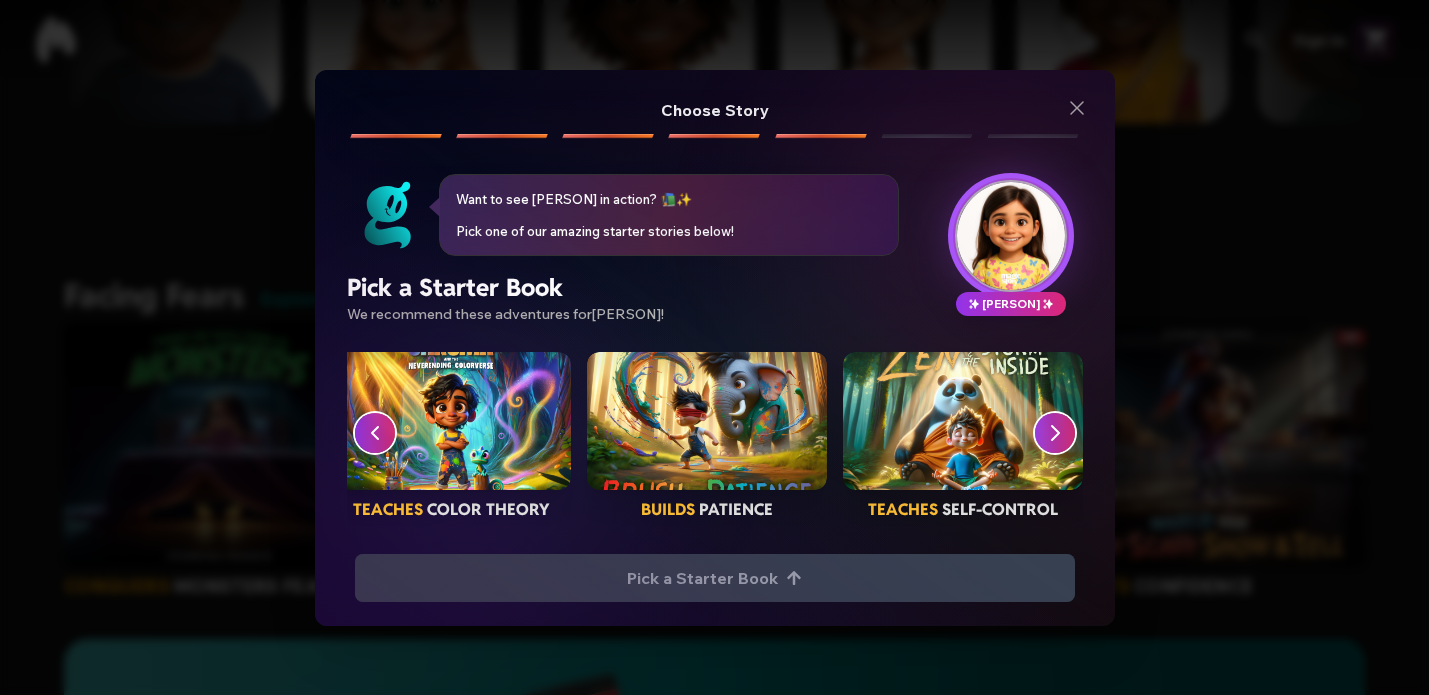 click 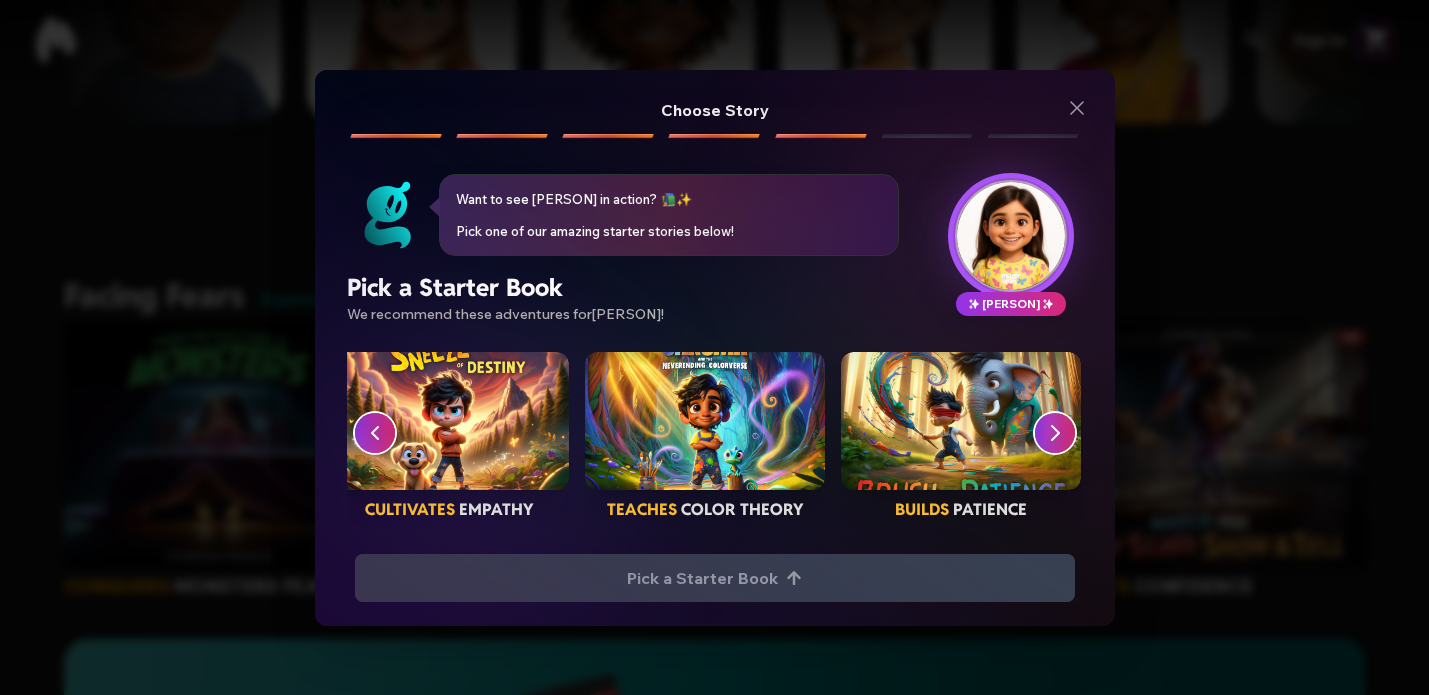 scroll, scrollTop: 0, scrollLeft: 1048, axis: horizontal 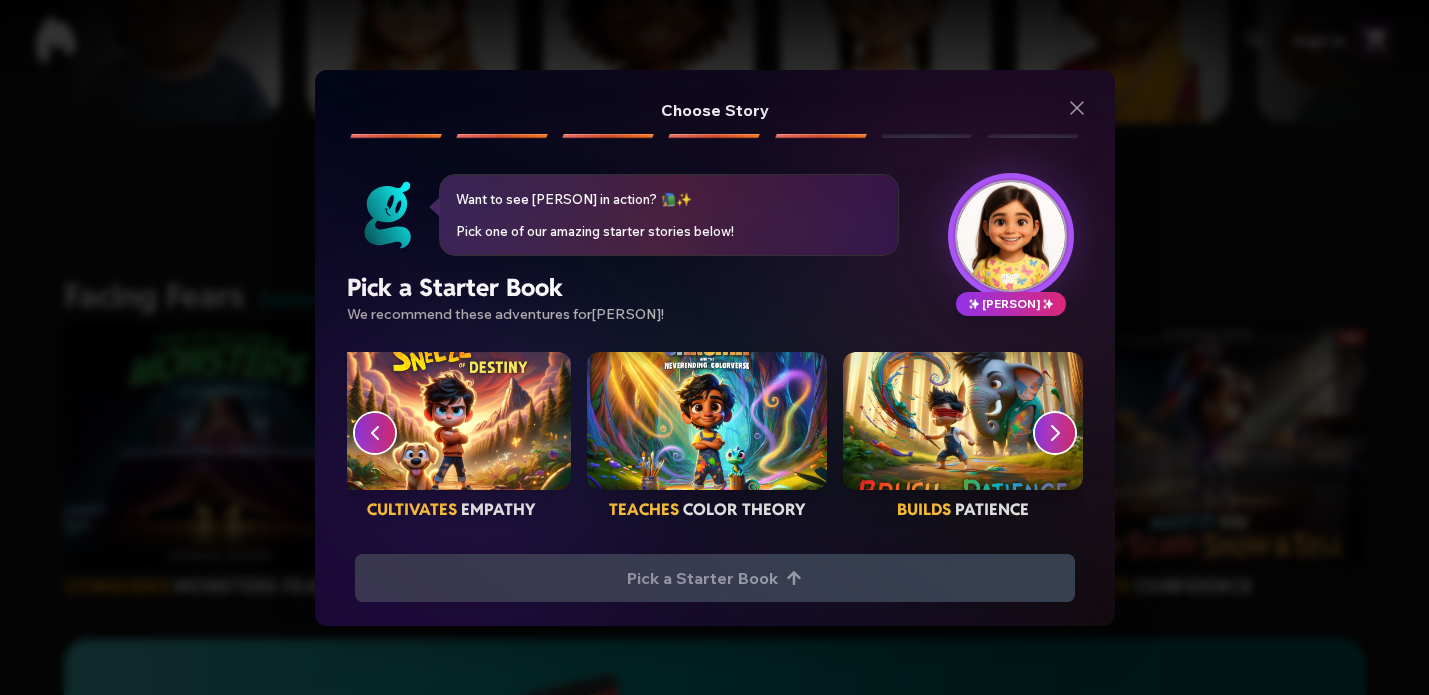 click 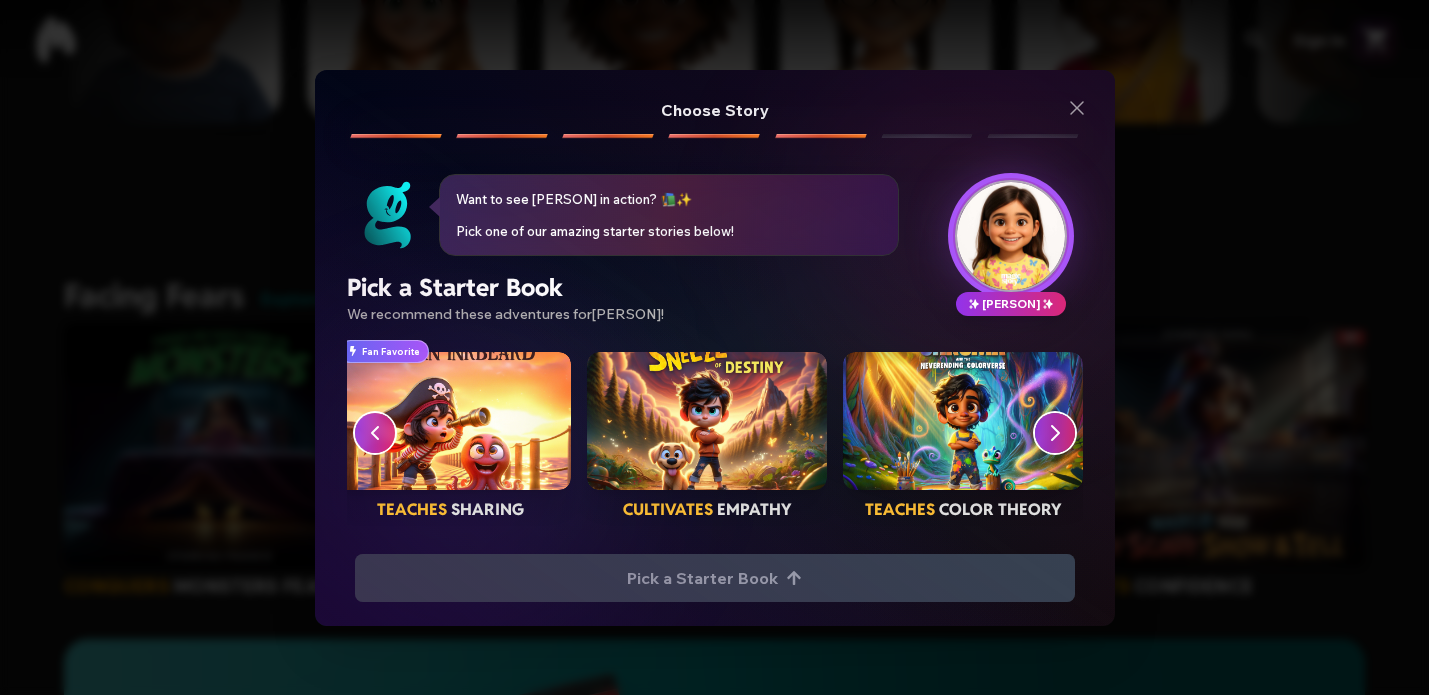 click 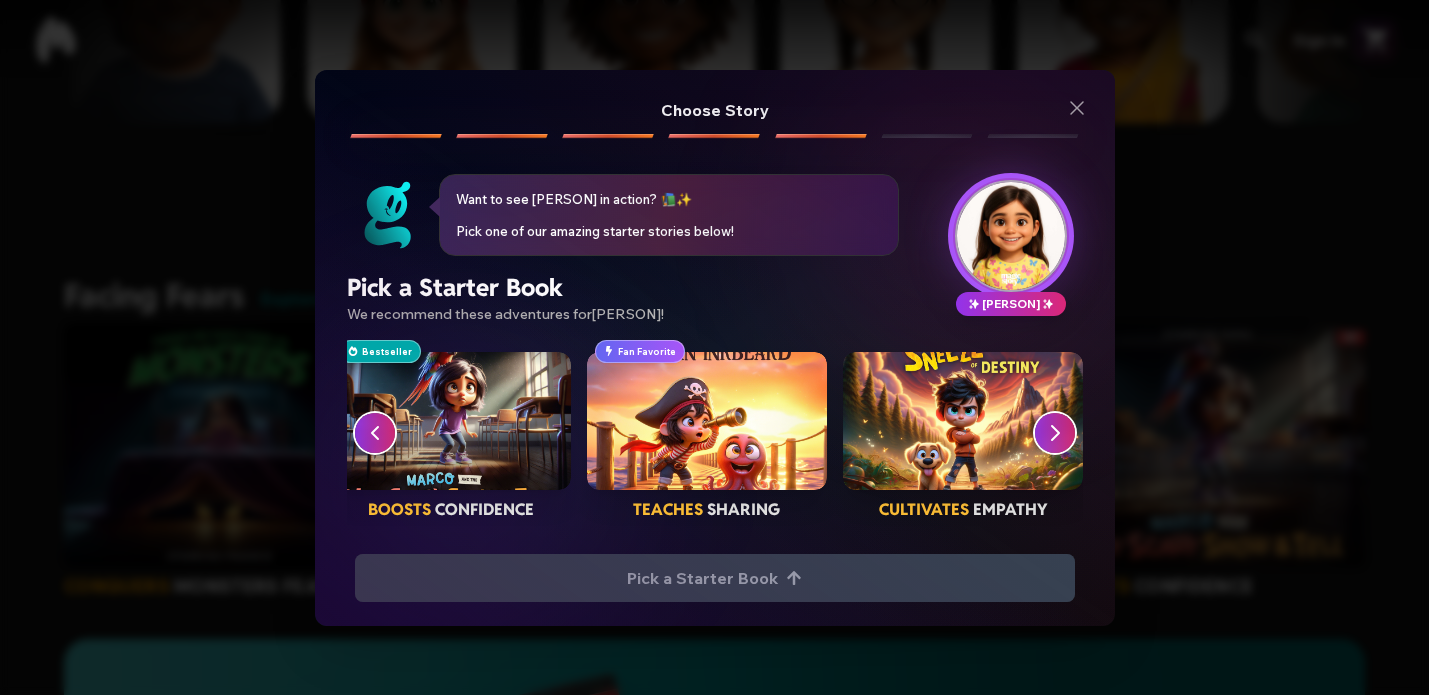 click 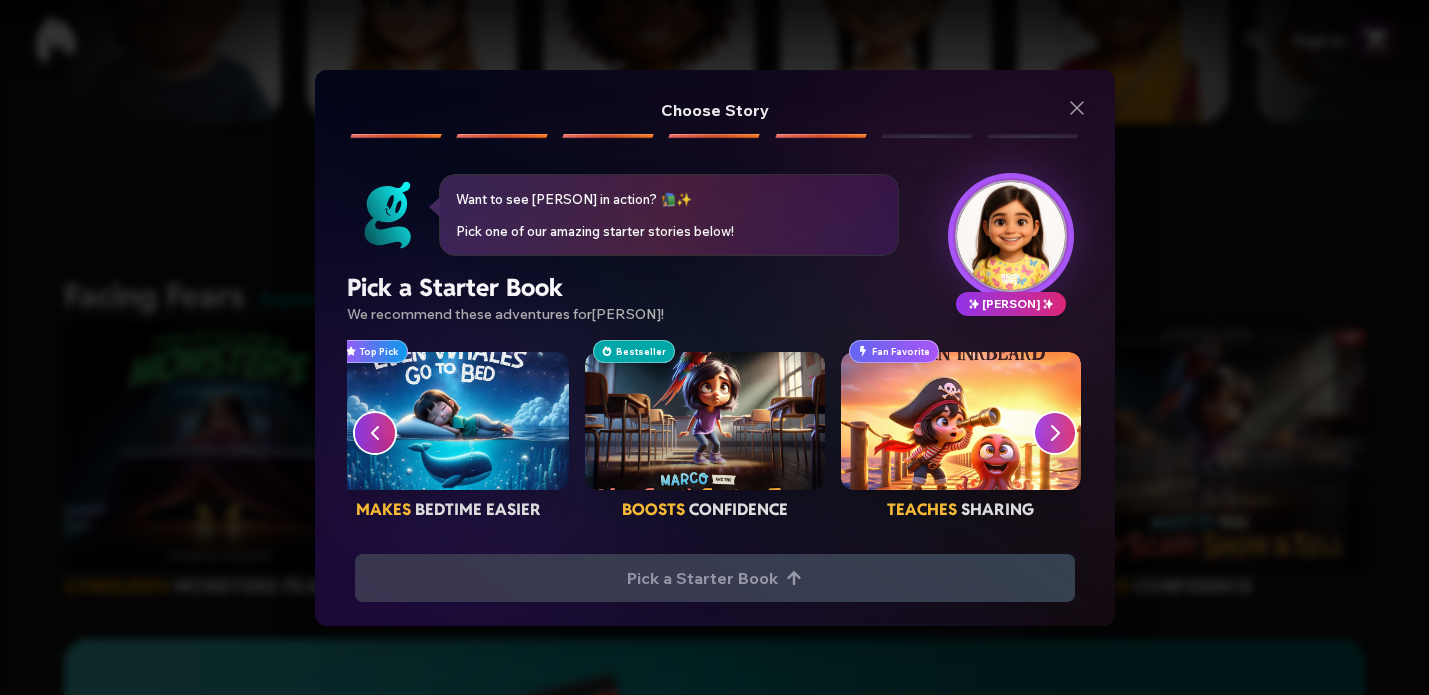 scroll, scrollTop: 0, scrollLeft: 280, axis: horizontal 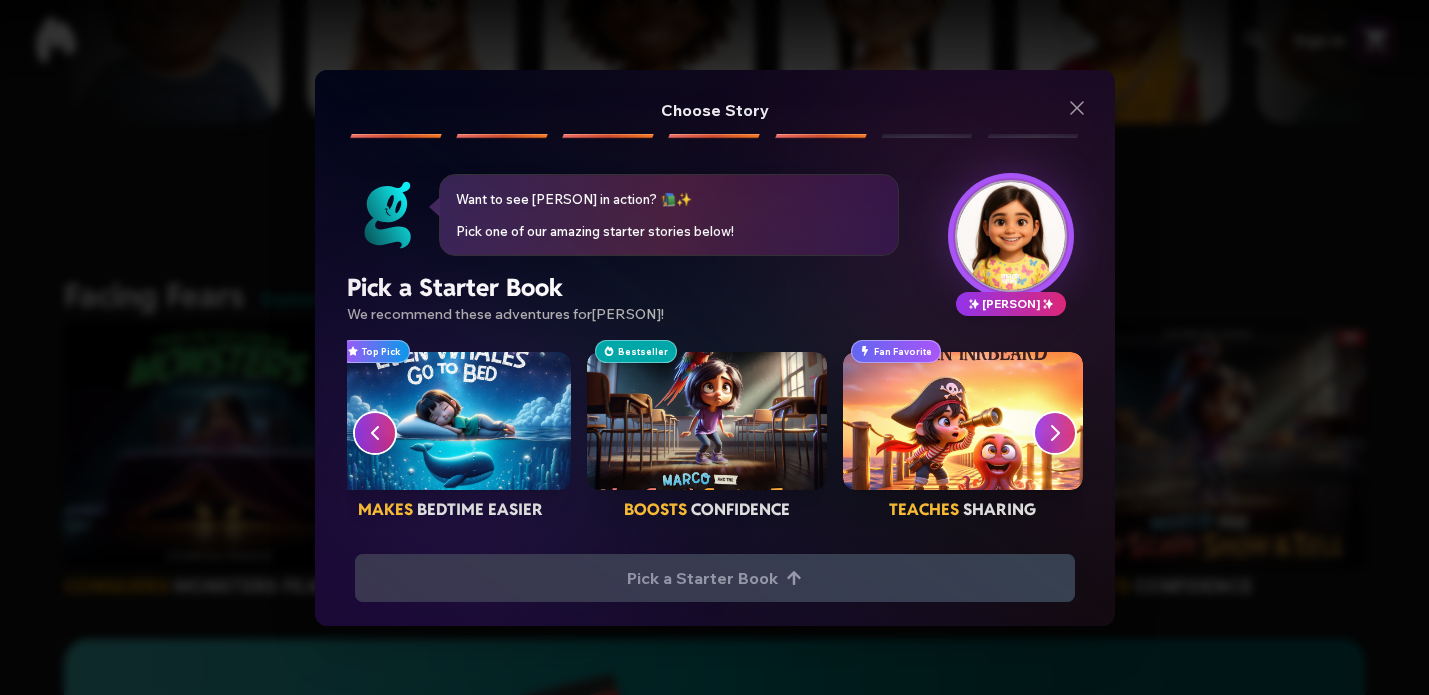 click 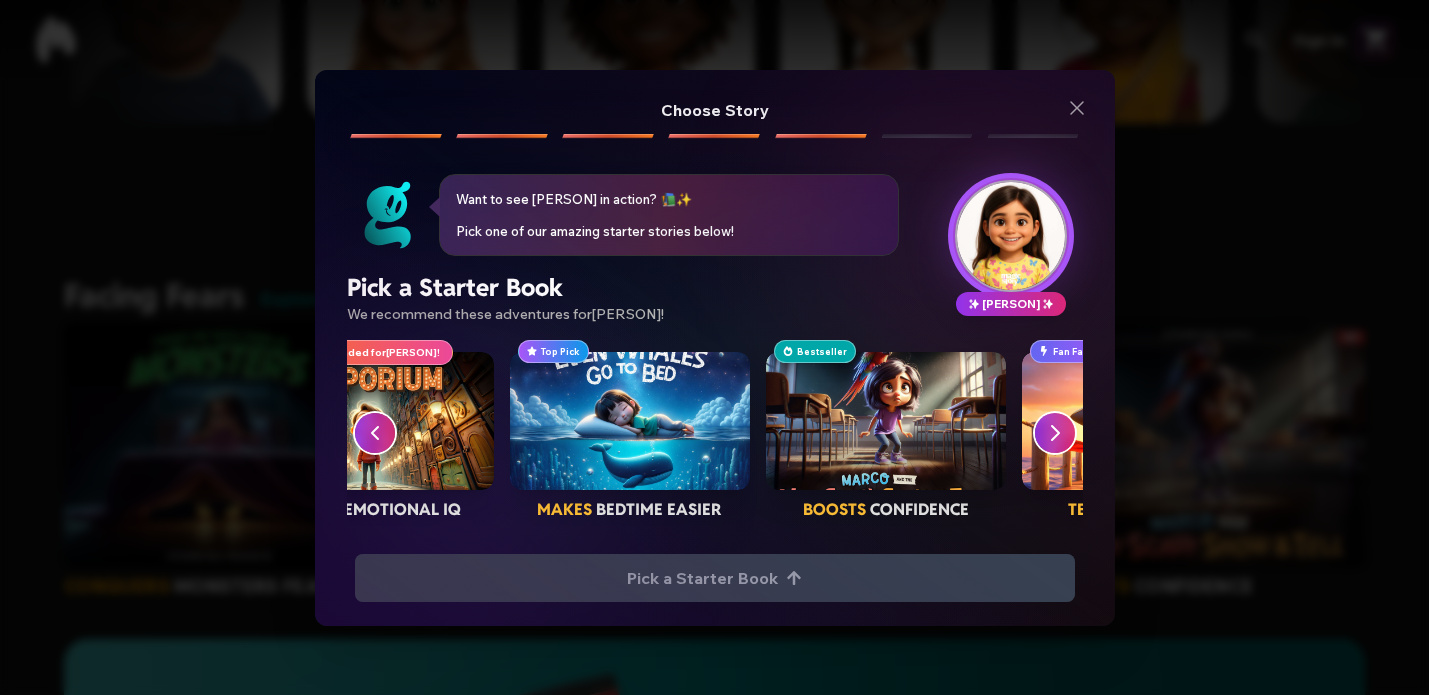 scroll, scrollTop: 0, scrollLeft: 24, axis: horizontal 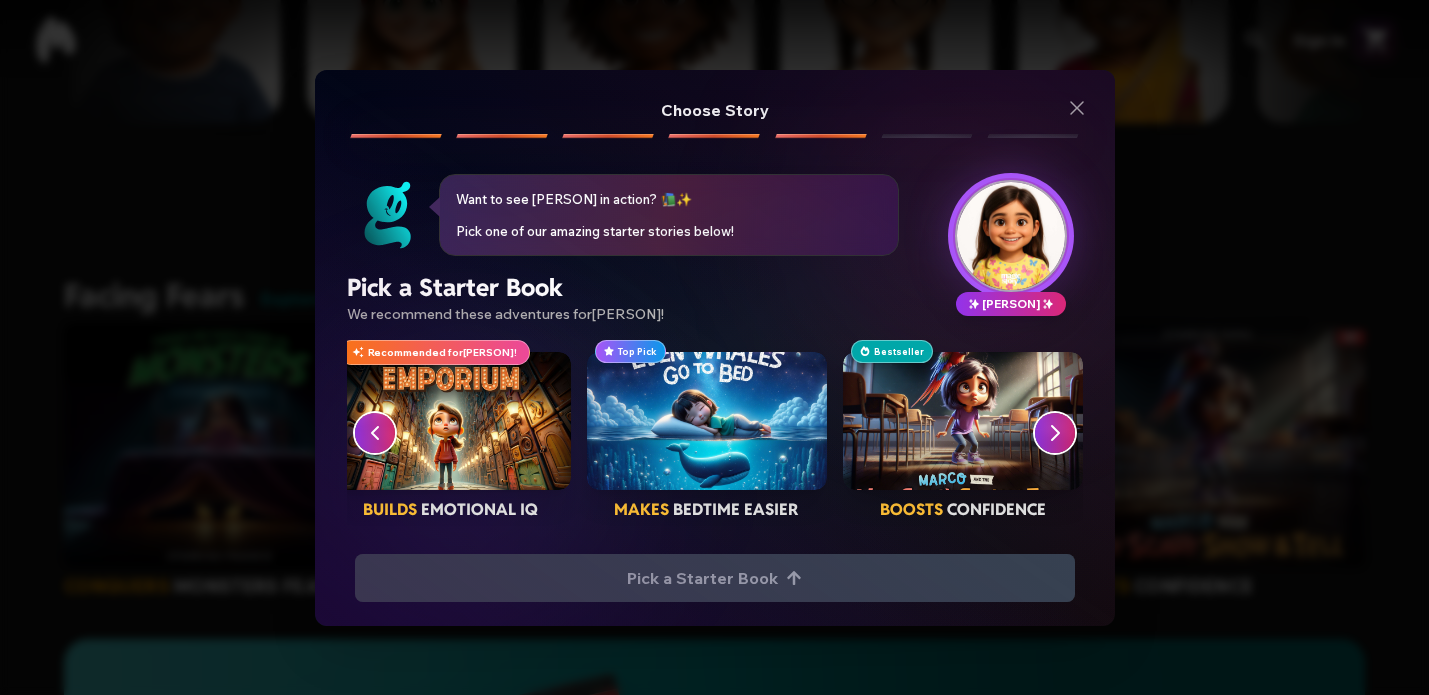 click 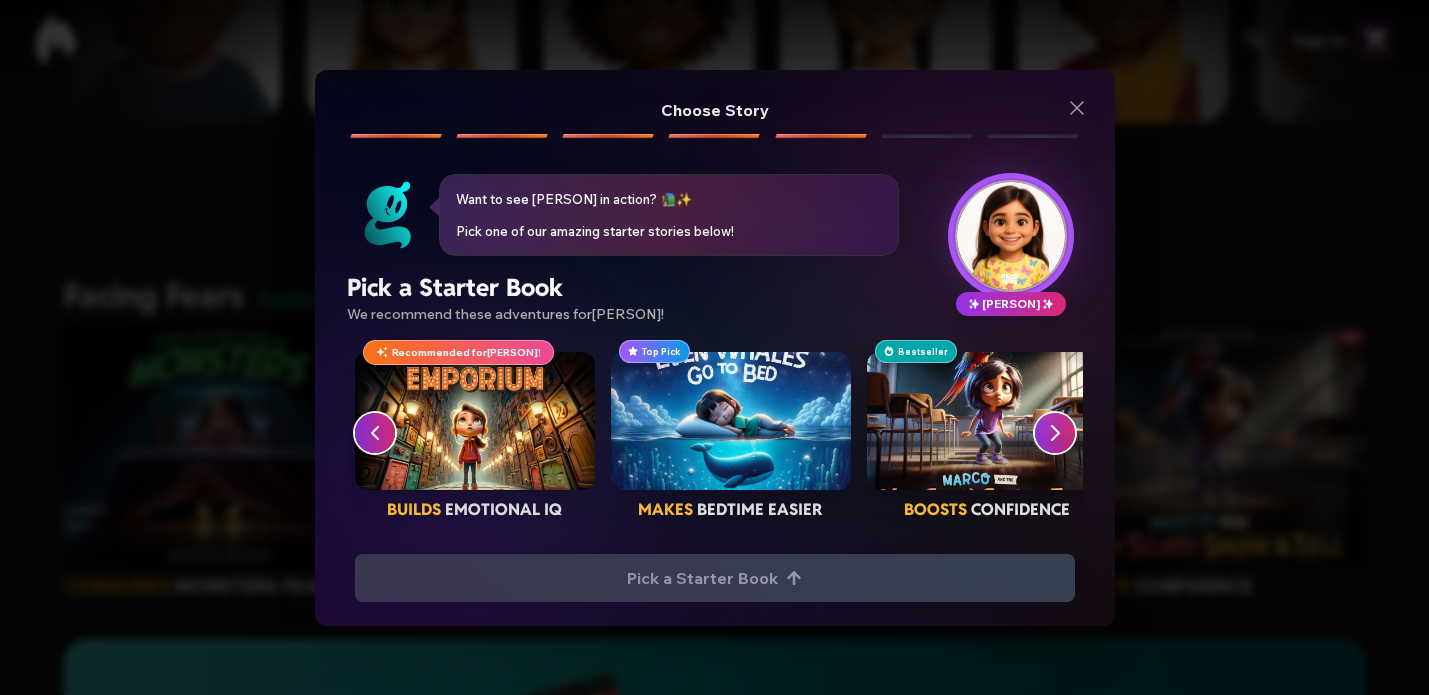 click at bounding box center [987, 421] 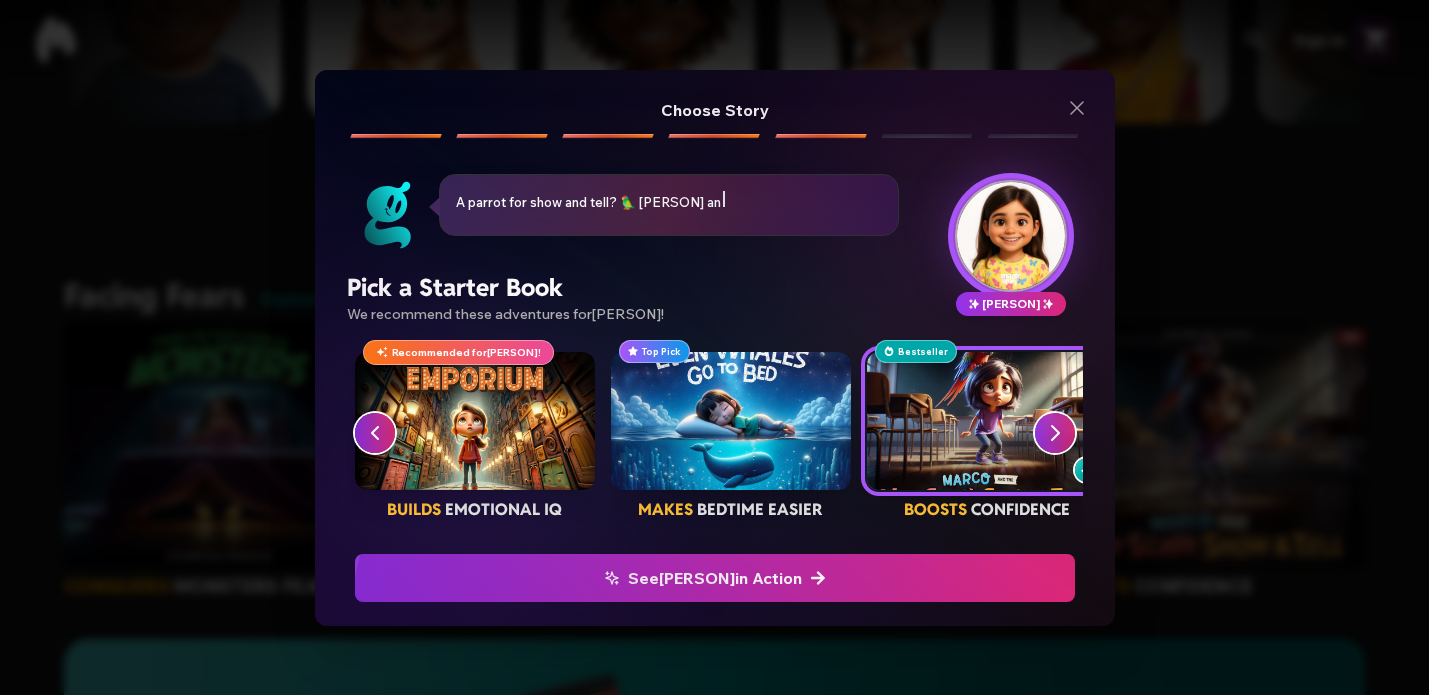 click on "See [PERSON] in Action" at bounding box center (715, 578) 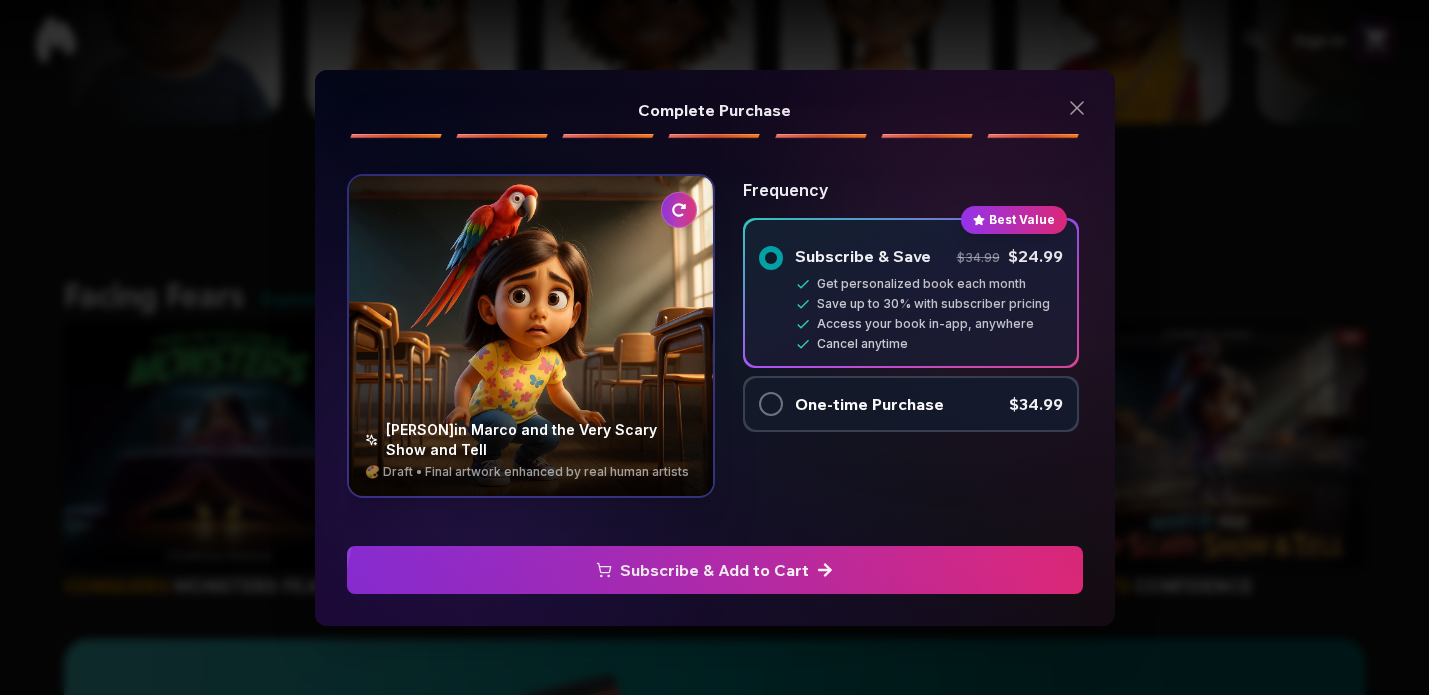 click at bounding box center [771, 404] 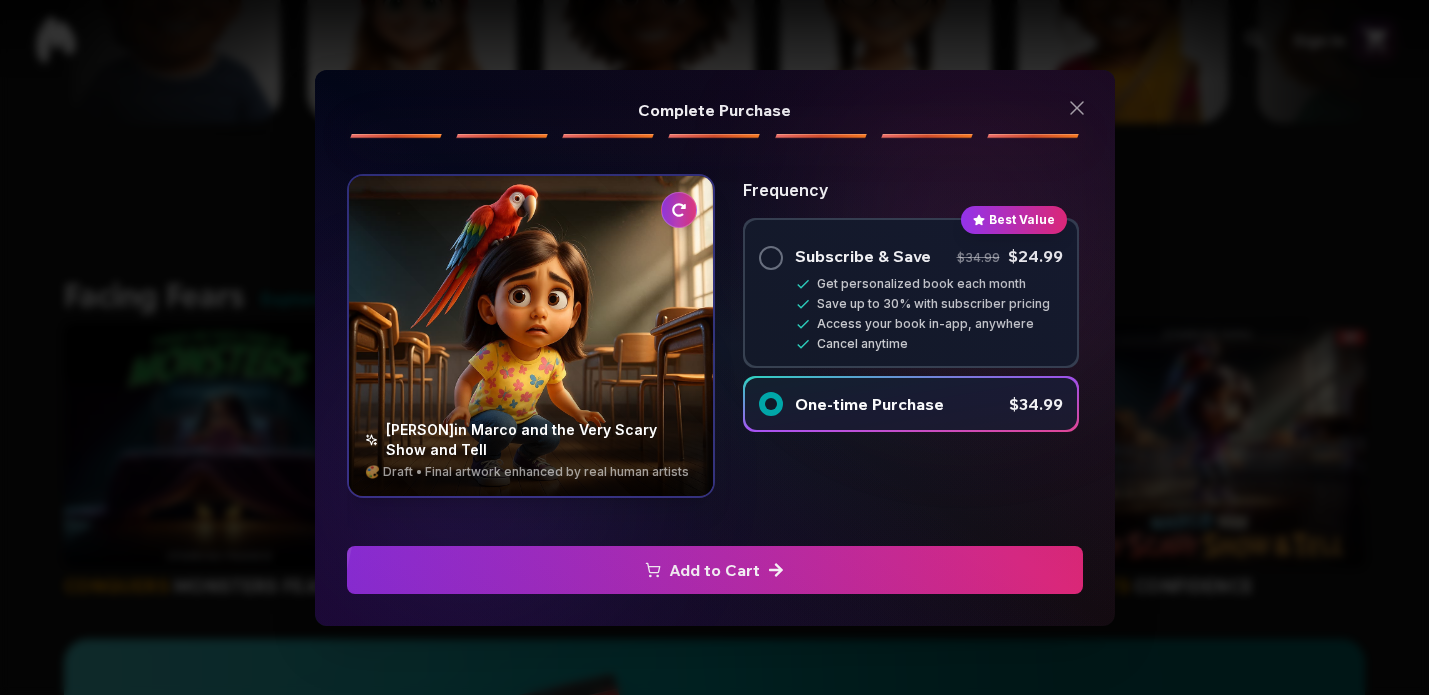 click on "Add to Cart" at bounding box center [715, 570] 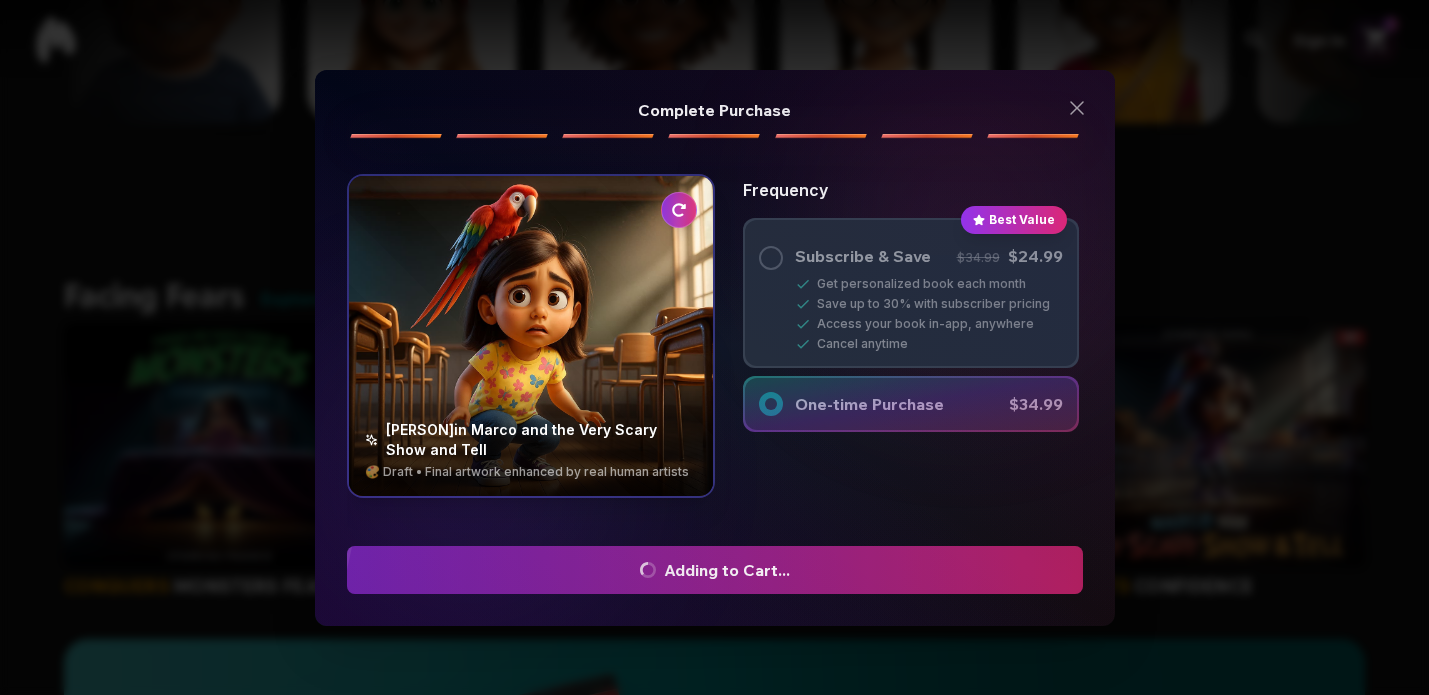 scroll, scrollTop: 1586, scrollLeft: 0, axis: vertical 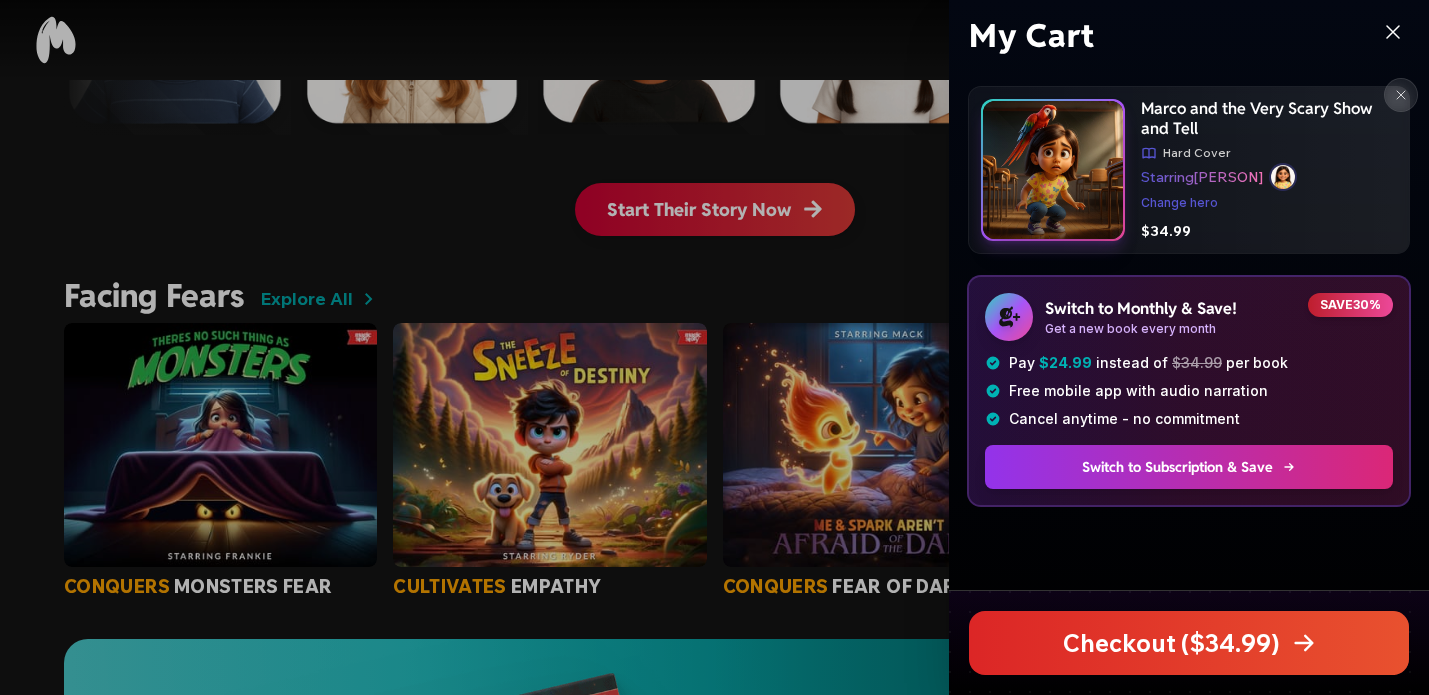 click on "Checkout ($ 34.99 )" at bounding box center [1189, 643] 